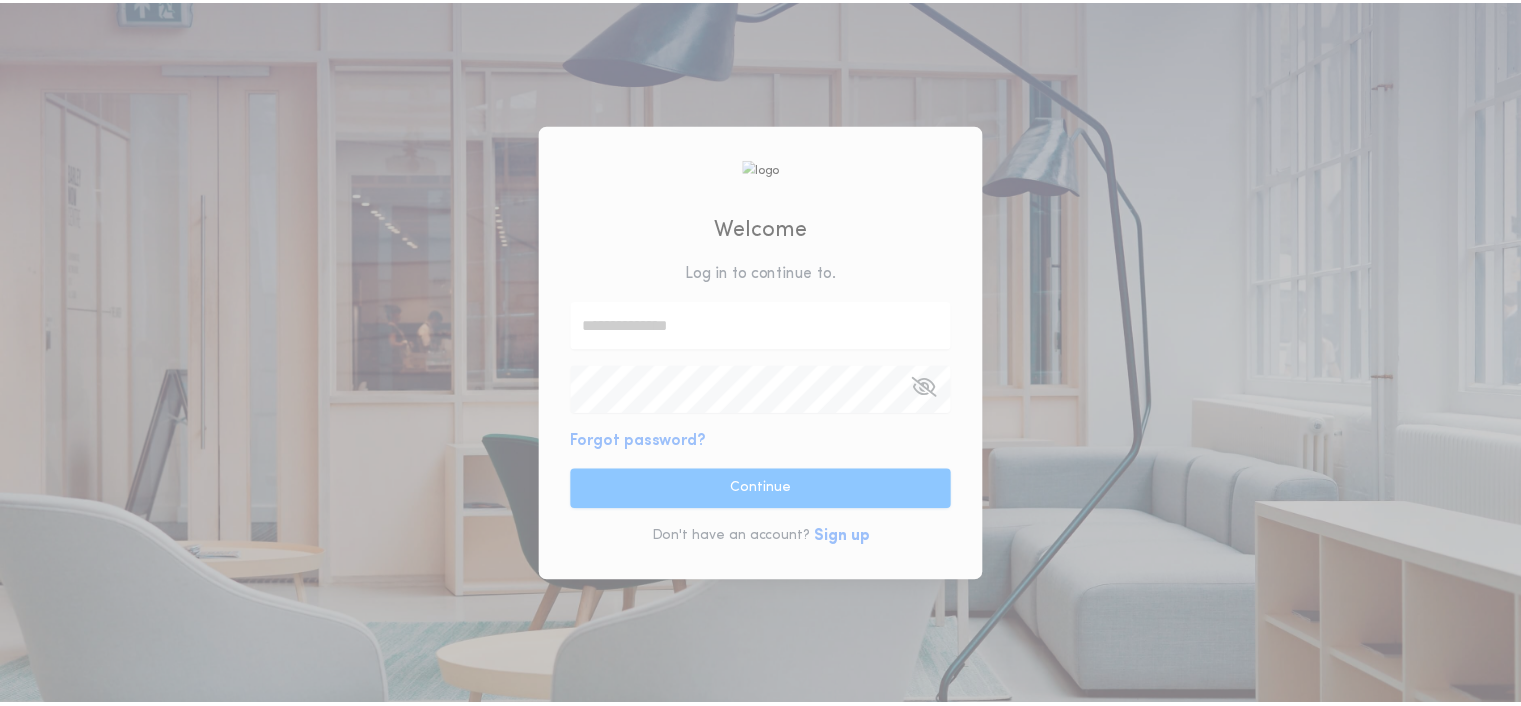 scroll, scrollTop: 0, scrollLeft: 0, axis: both 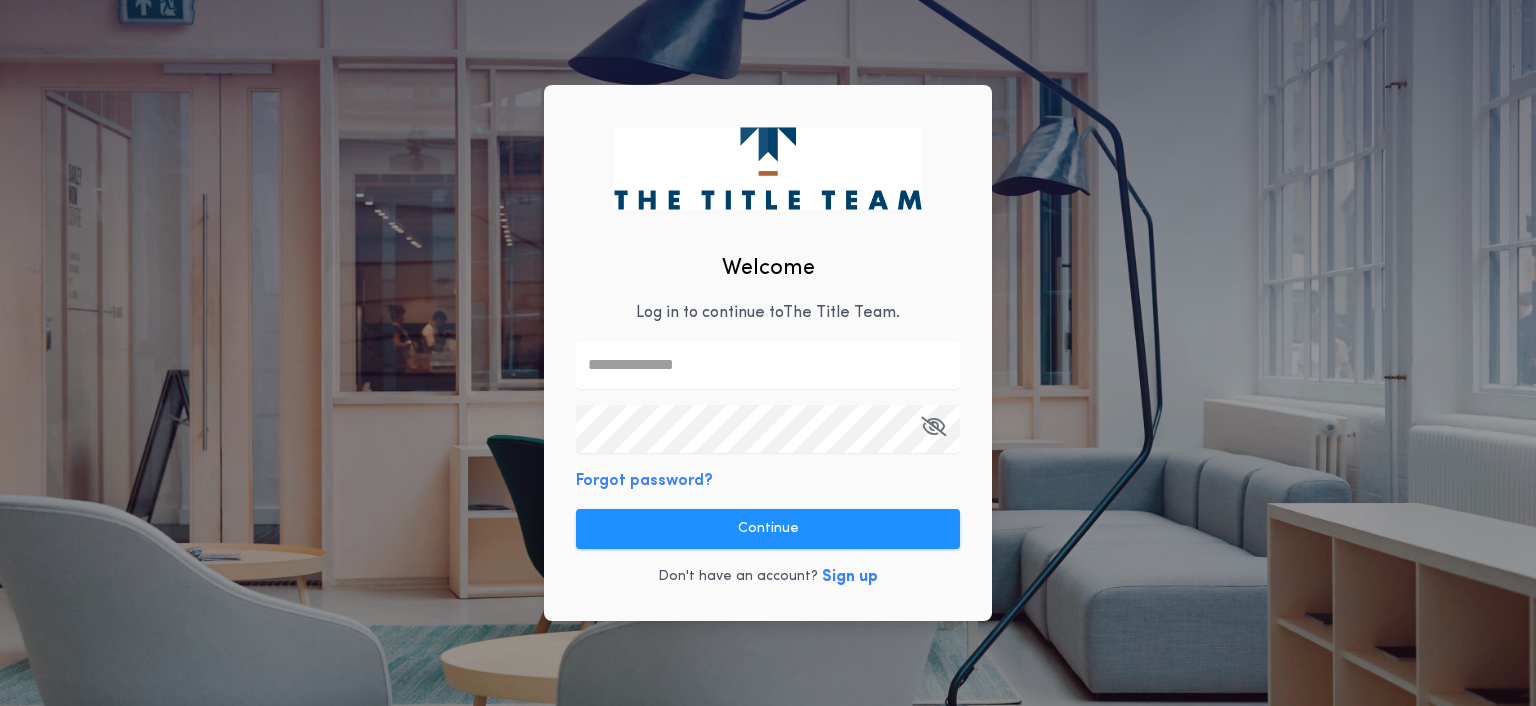 click at bounding box center (768, 365) 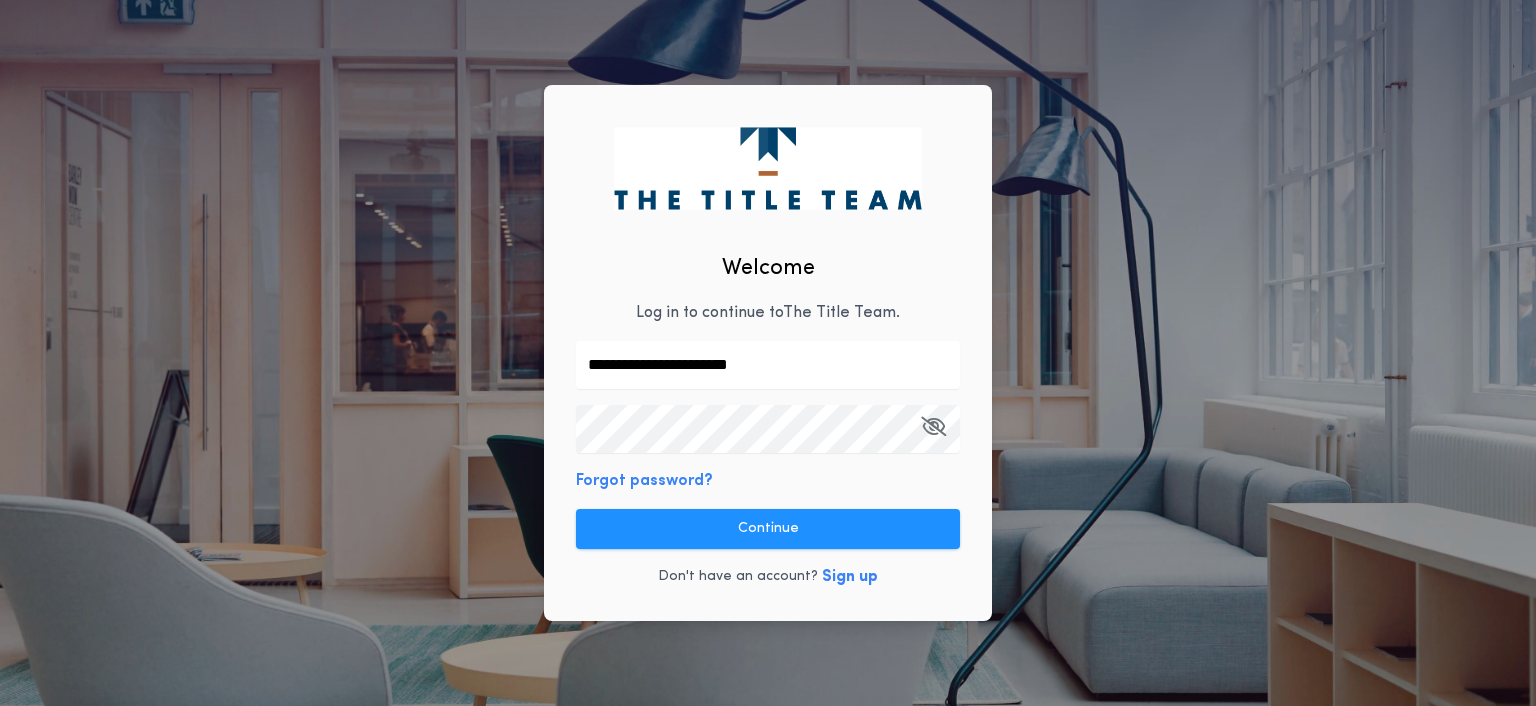 type on "**********" 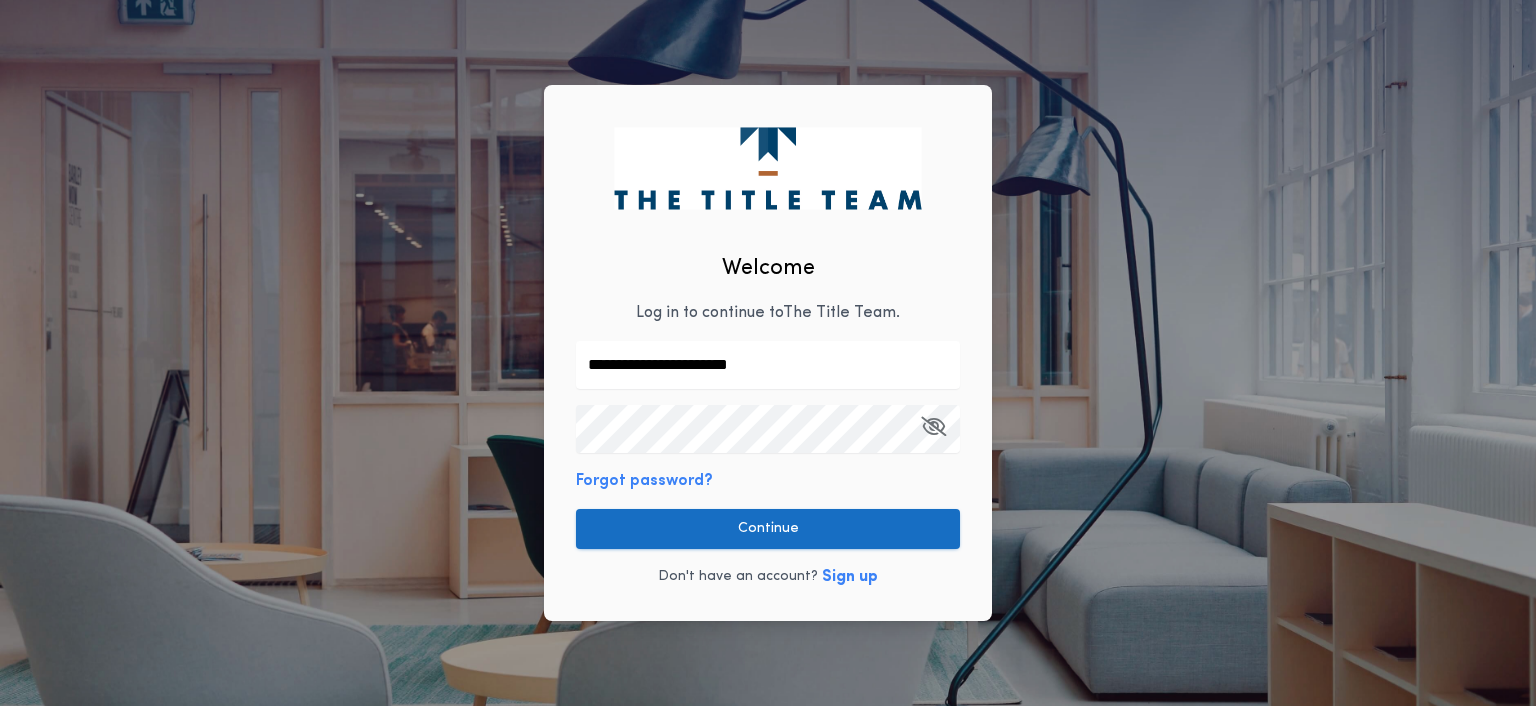 click on "Continue" at bounding box center (768, 529) 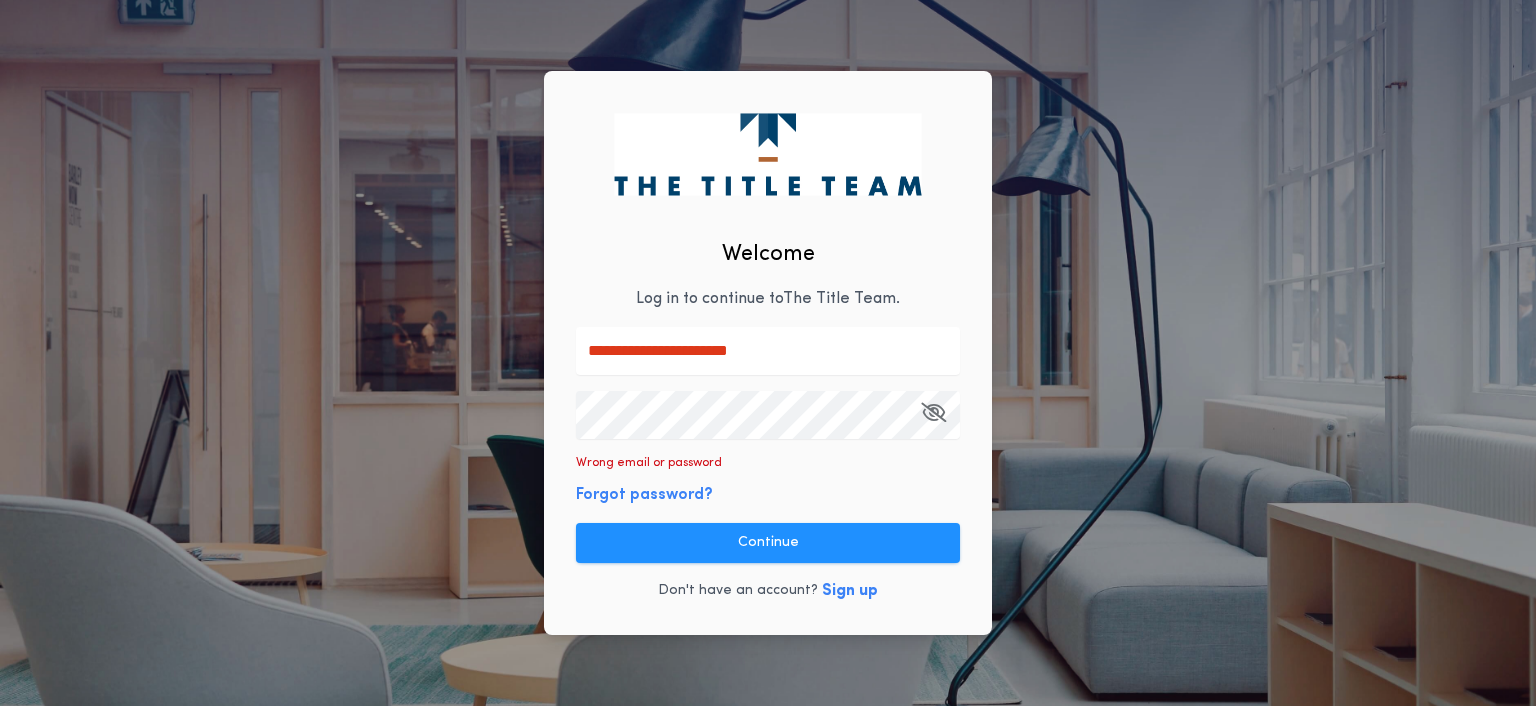 click on "**********" at bounding box center [768, 353] 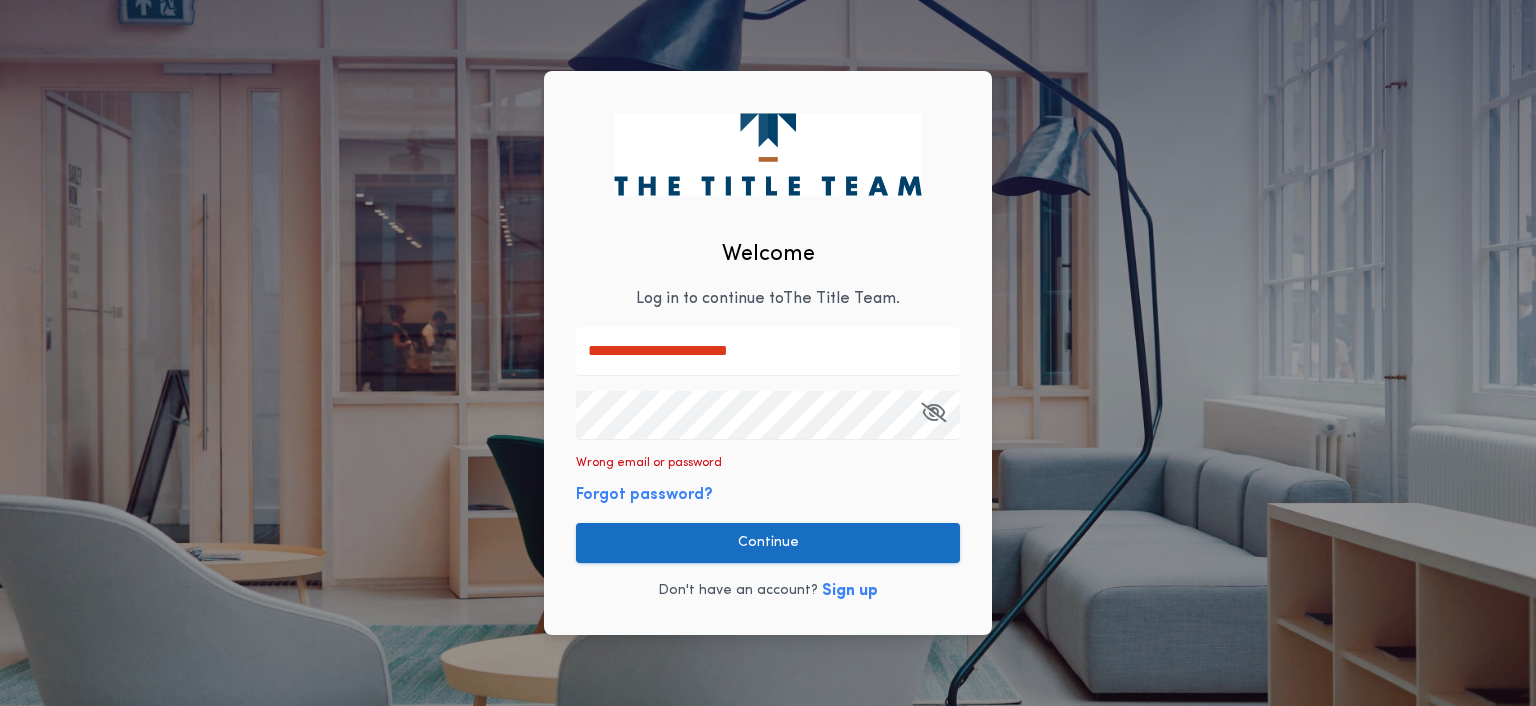 click on "Continue" at bounding box center (768, 543) 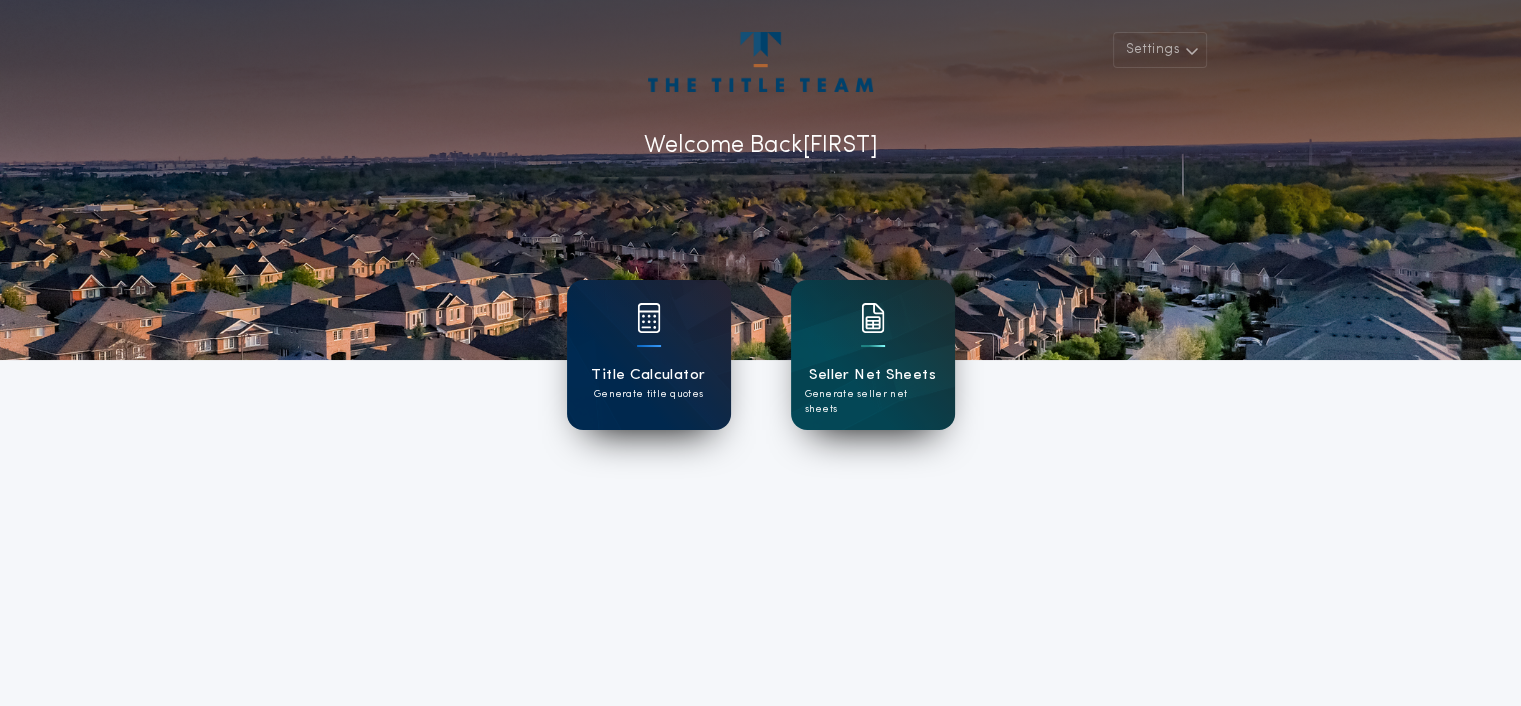 click on "Title Calculator Generate title quotes" at bounding box center [649, 355] 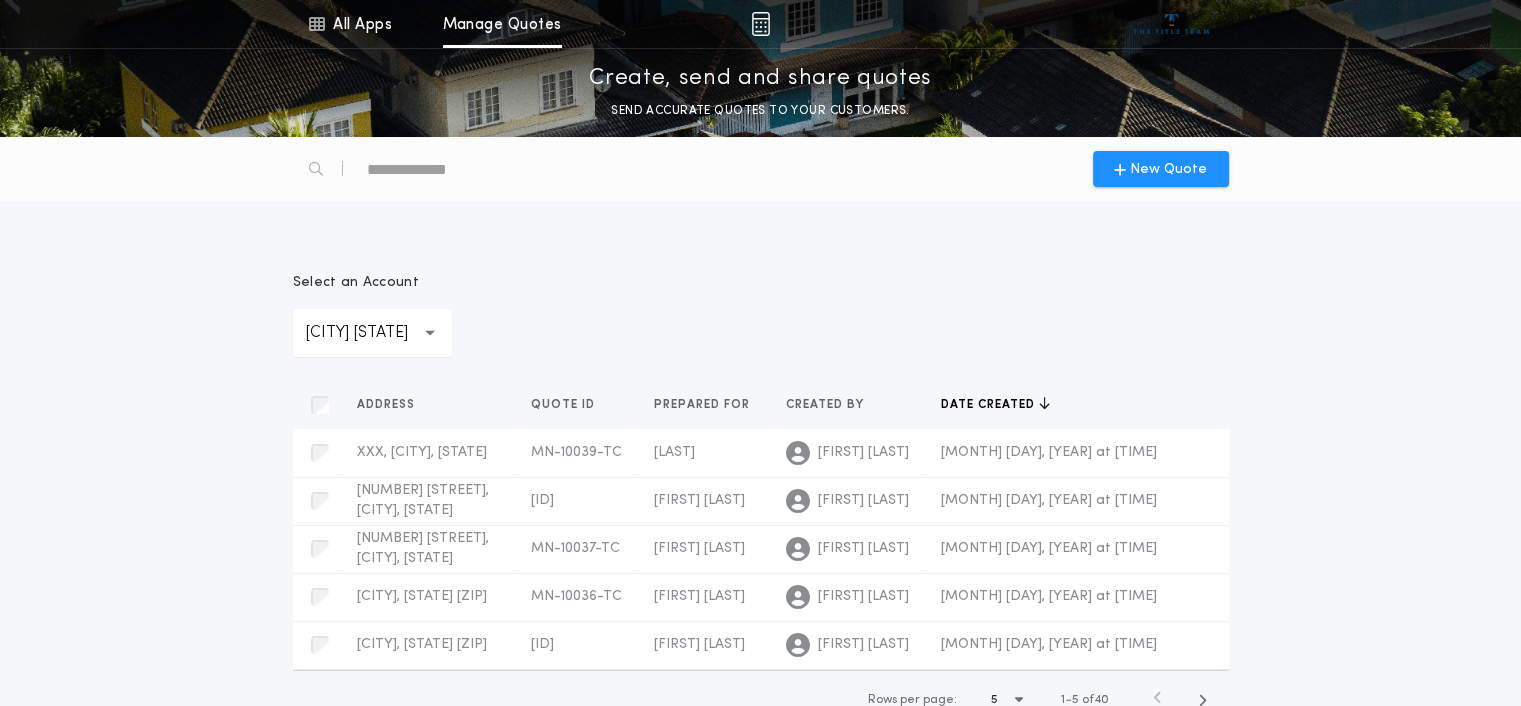 click at bounding box center [430, 333] 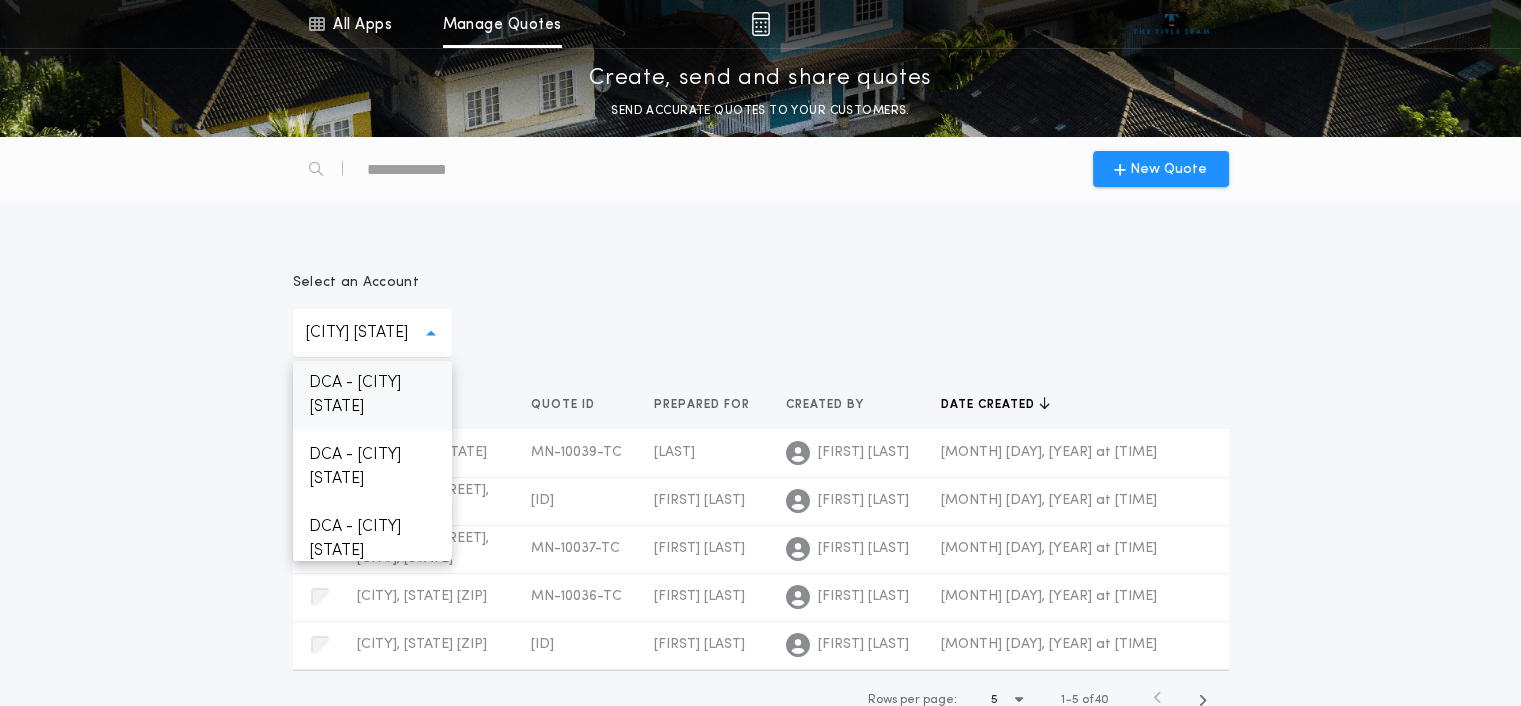 scroll, scrollTop: 400, scrollLeft: 0, axis: vertical 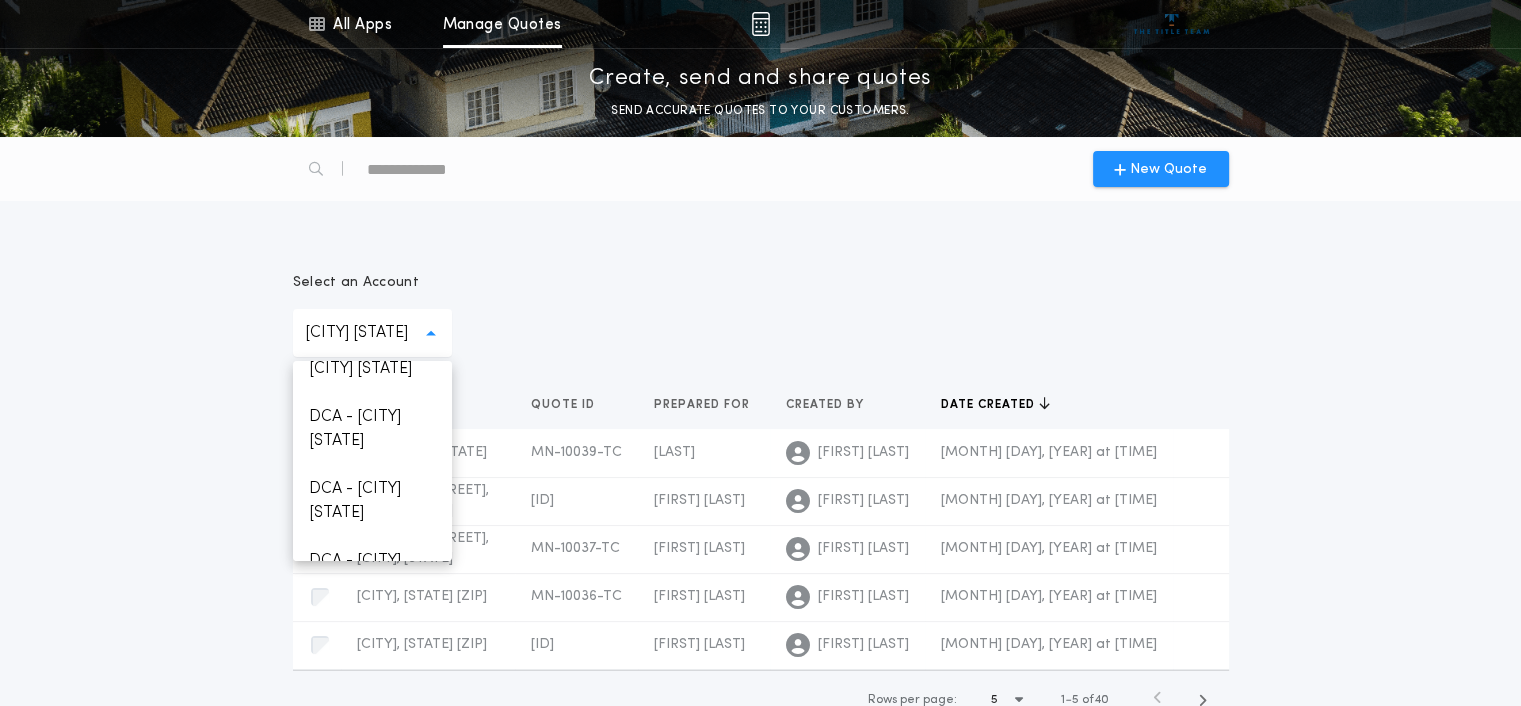 click on "[CITY] [STATE]" at bounding box center [372, 321] 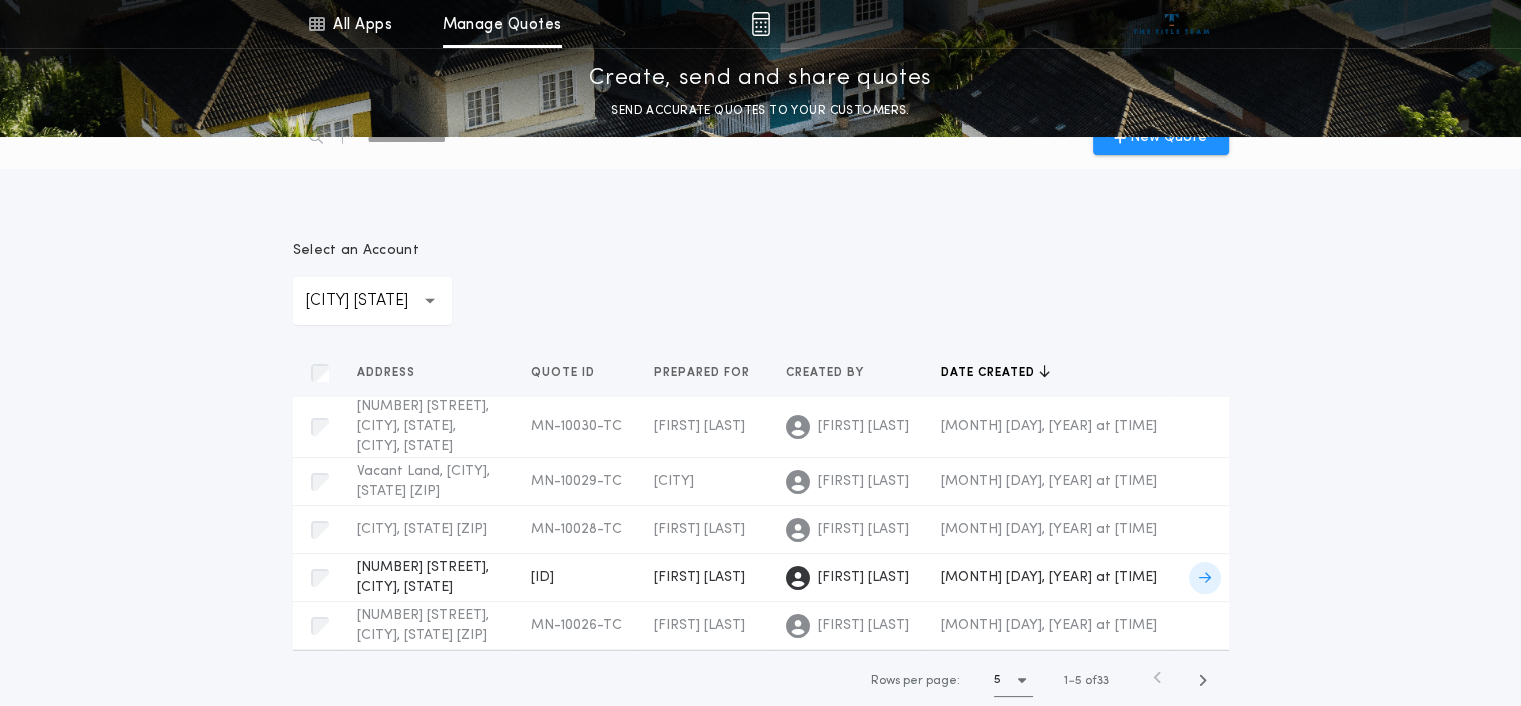 scroll, scrollTop: 0, scrollLeft: 0, axis: both 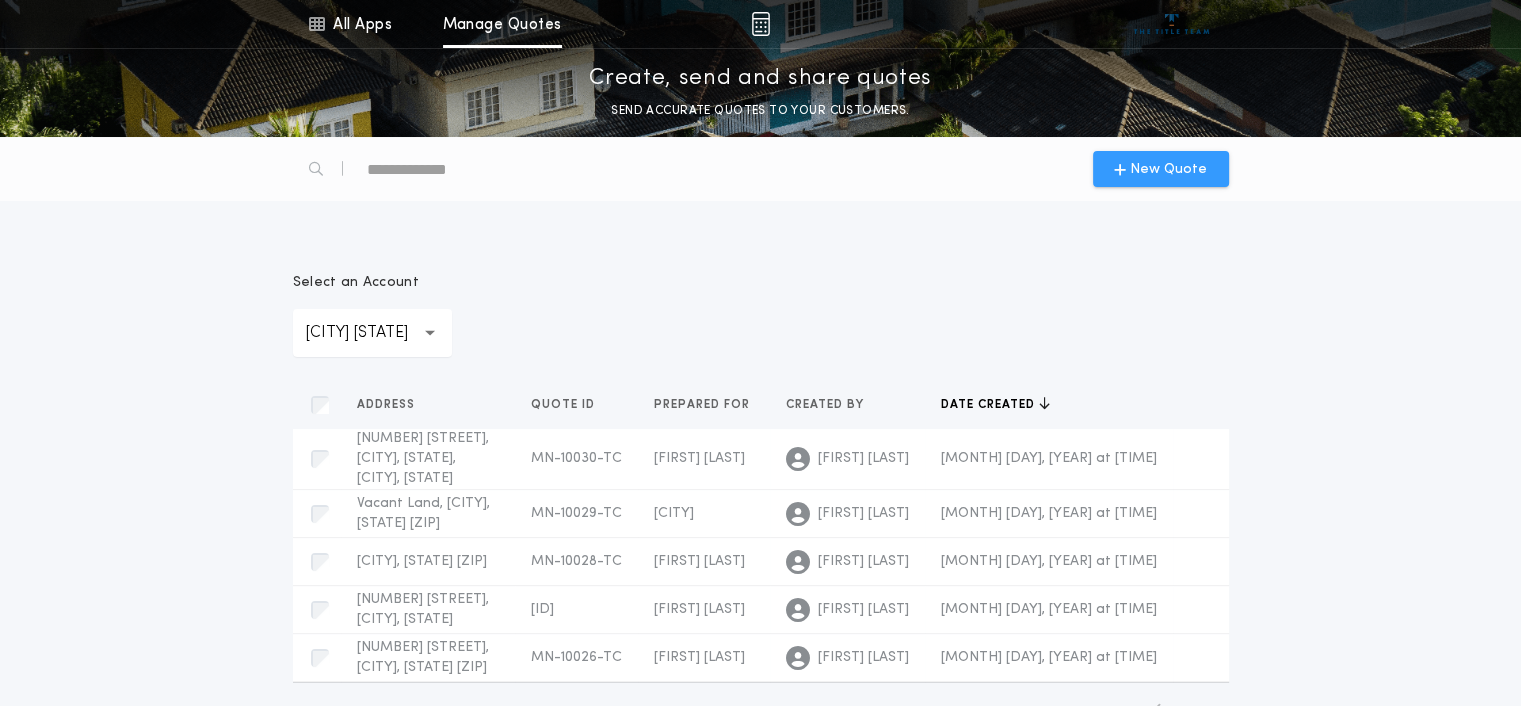 click at bounding box center (1120, 169) 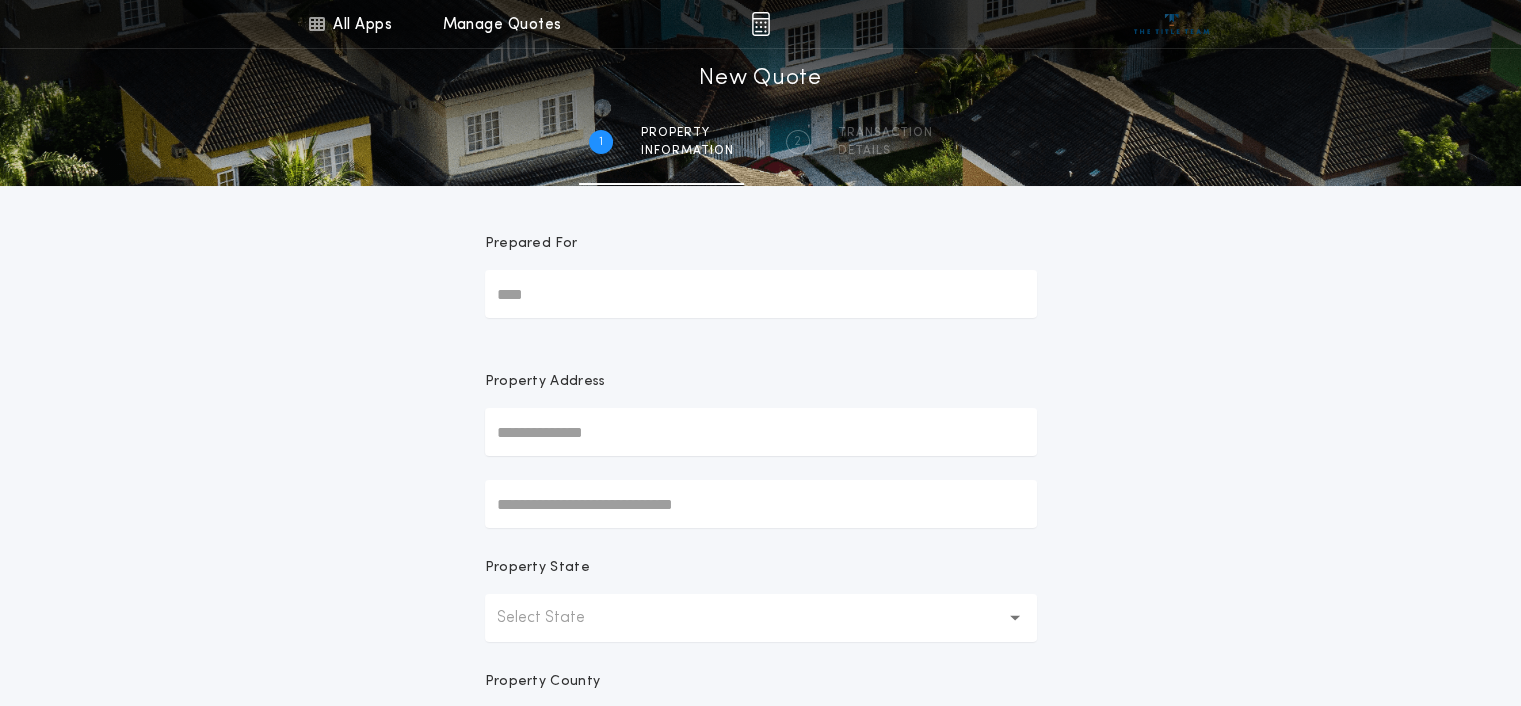 click on "Prepared For" at bounding box center (761, 294) 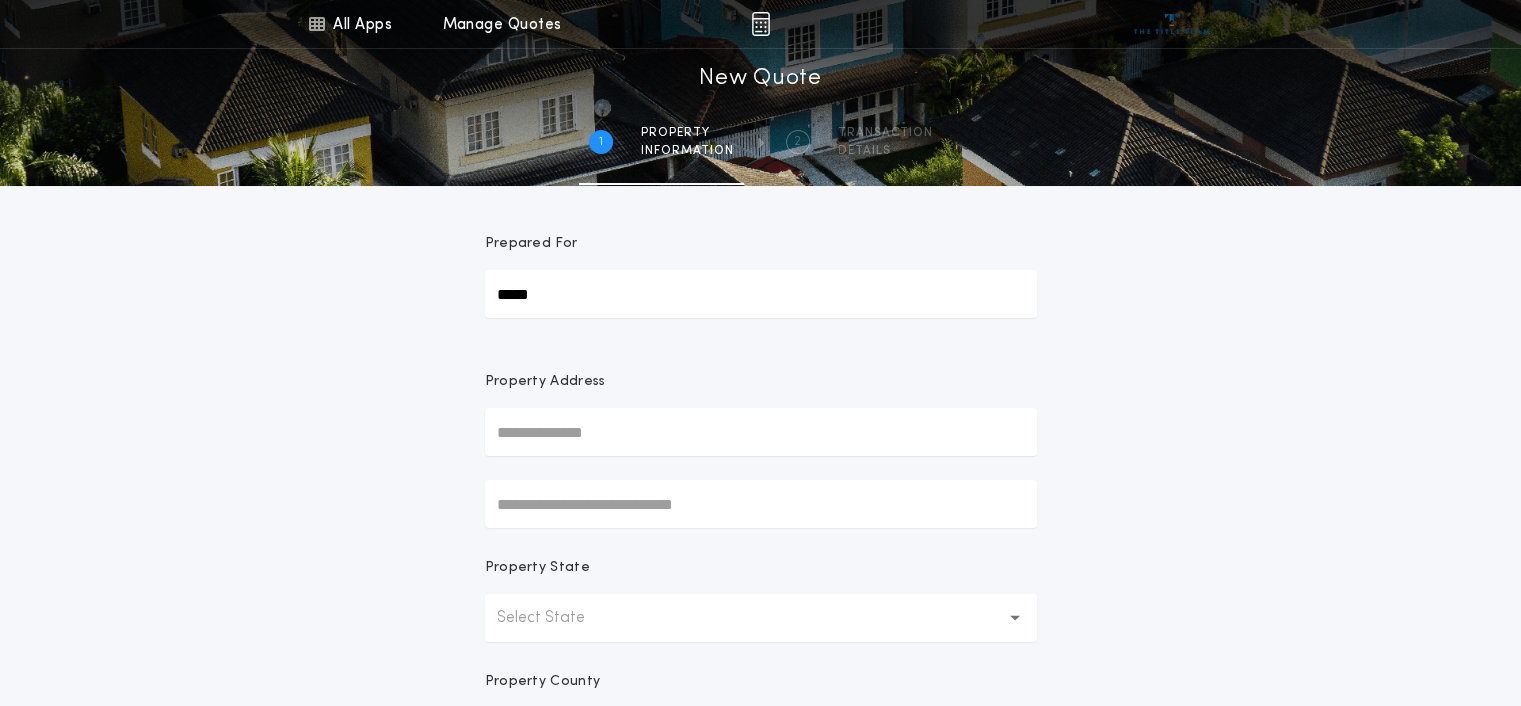 type on "*****" 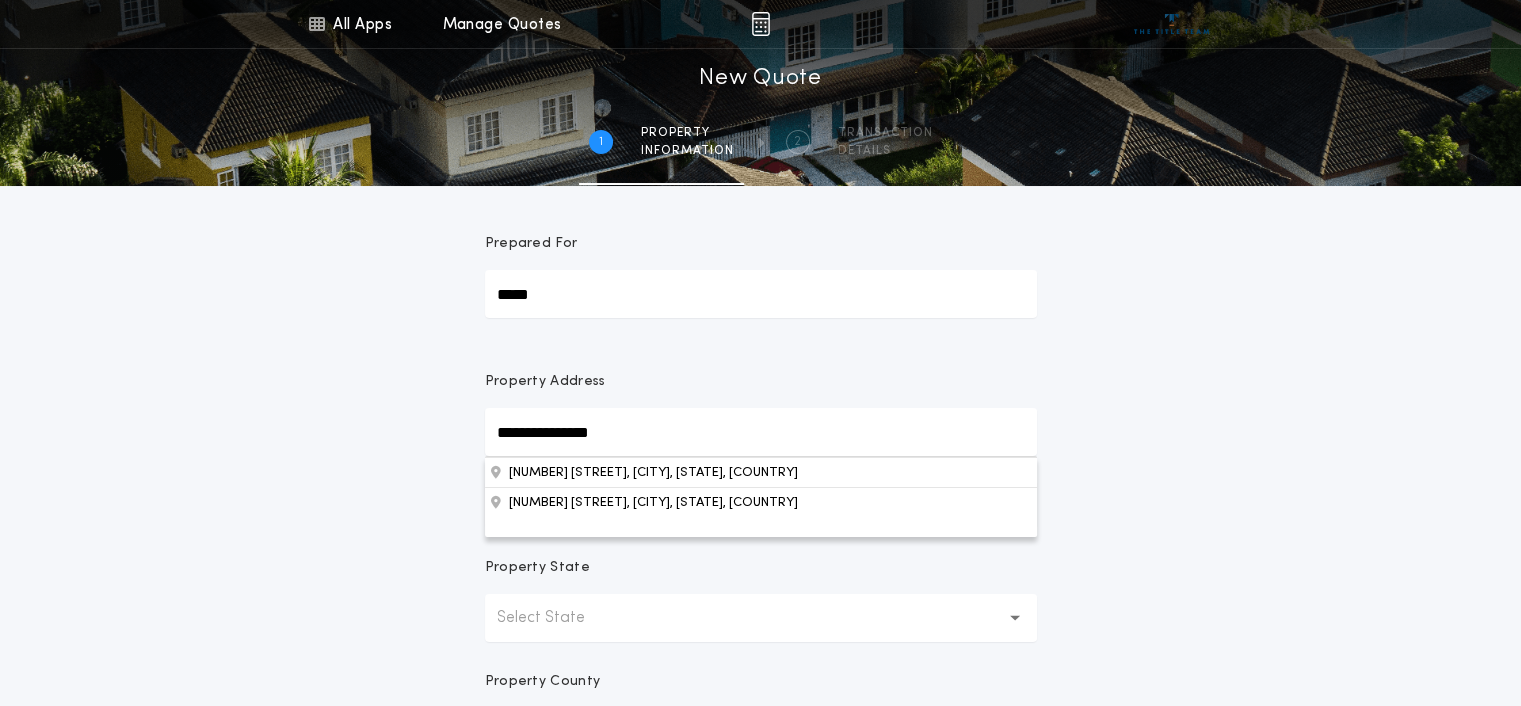 type on "**********" 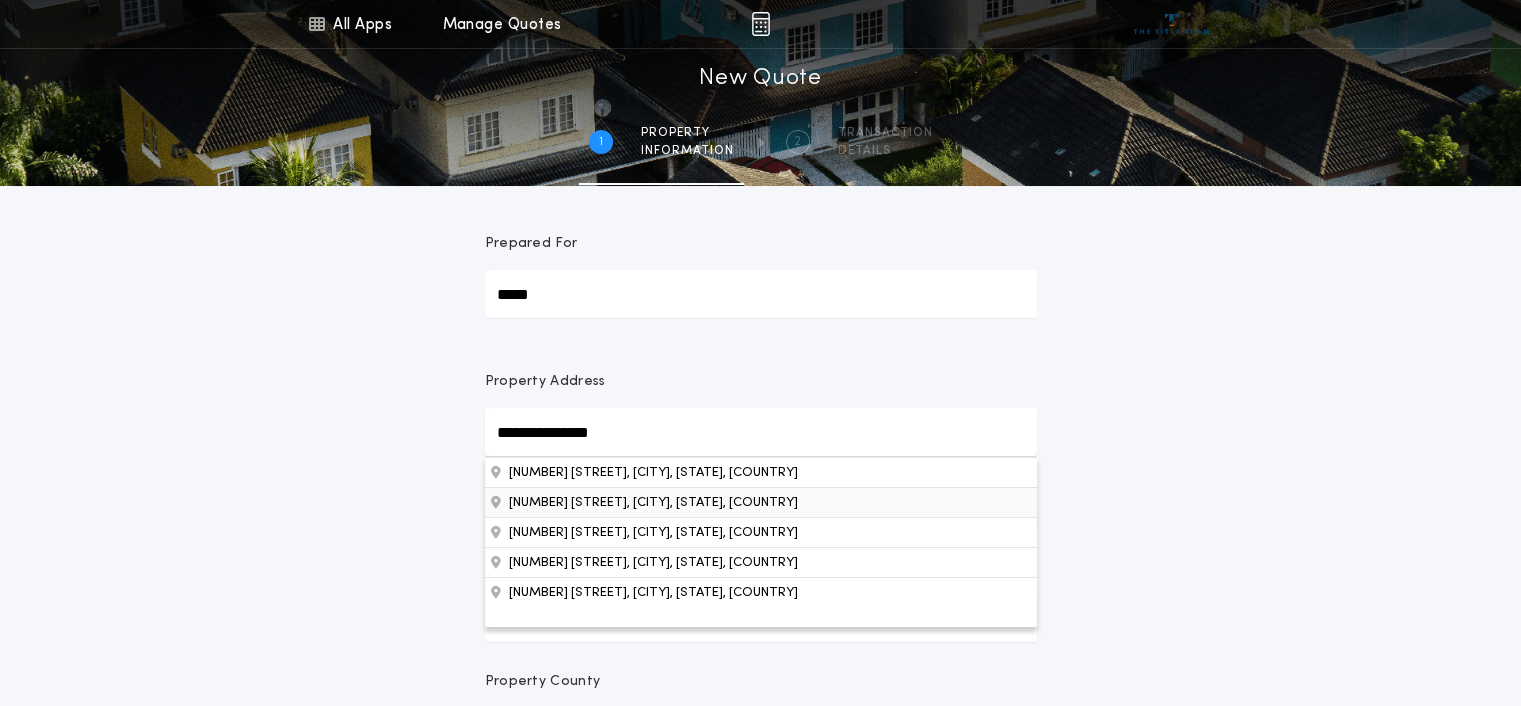 click on "[NUMBER] [STREET], [CITY], [STATE], [COUNTRY]" at bounding box center [761, 472] 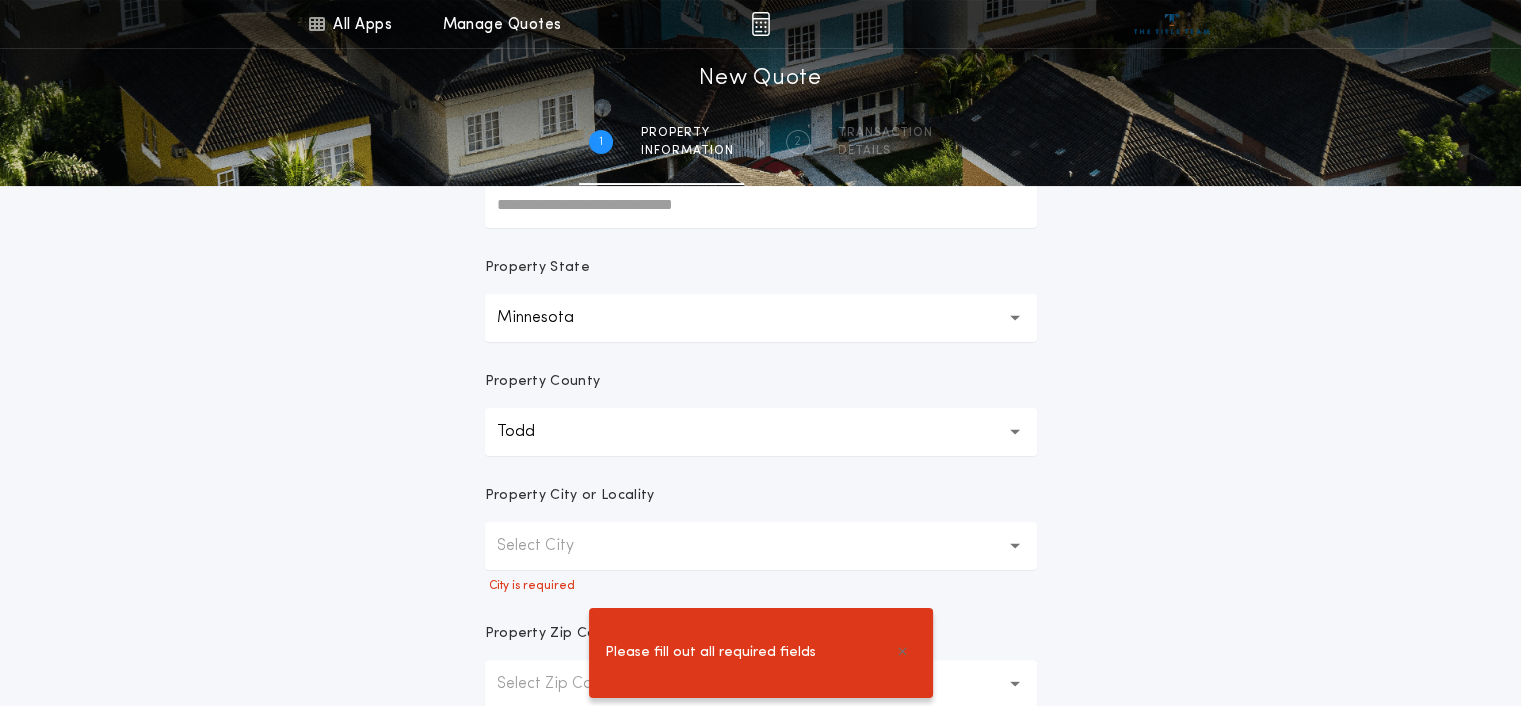 scroll, scrollTop: 400, scrollLeft: 0, axis: vertical 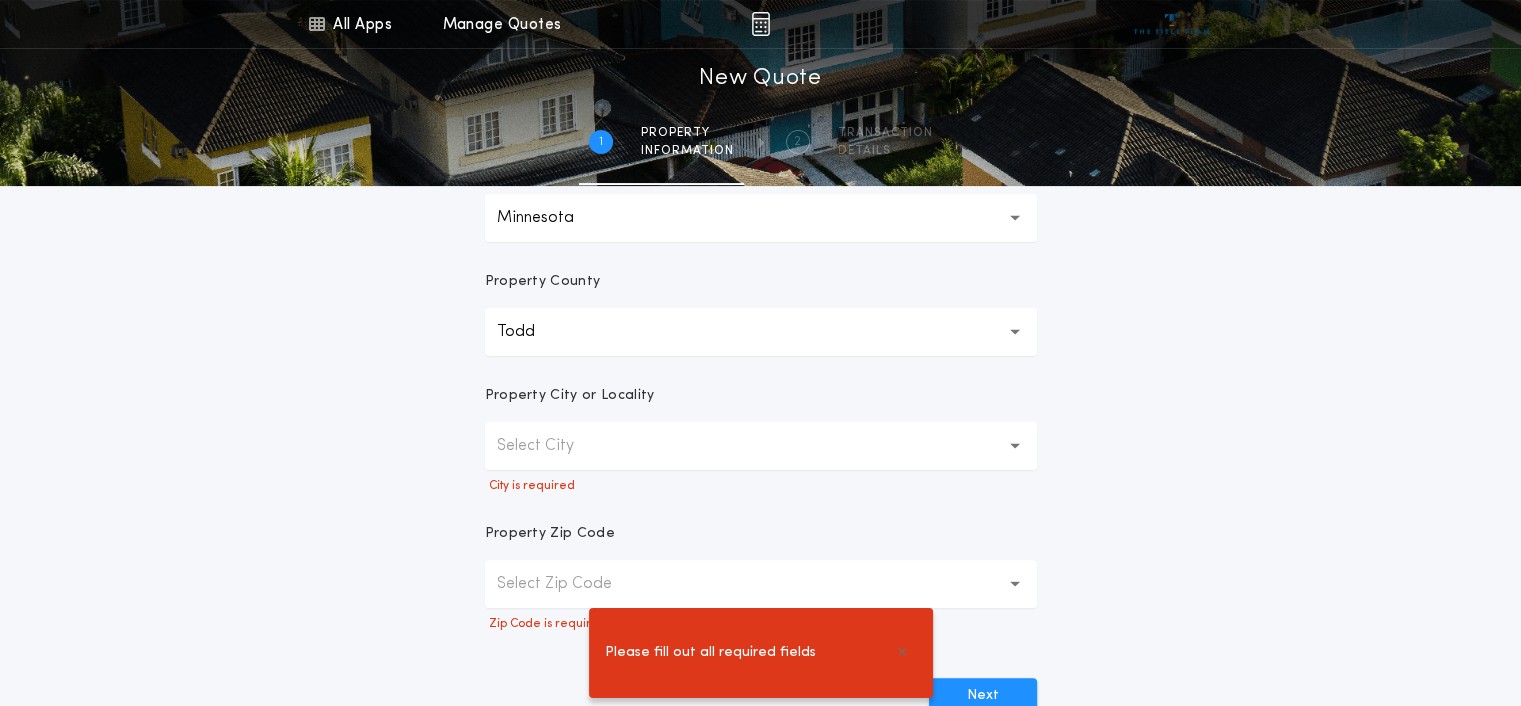 click on "Select City" at bounding box center (761, 446) 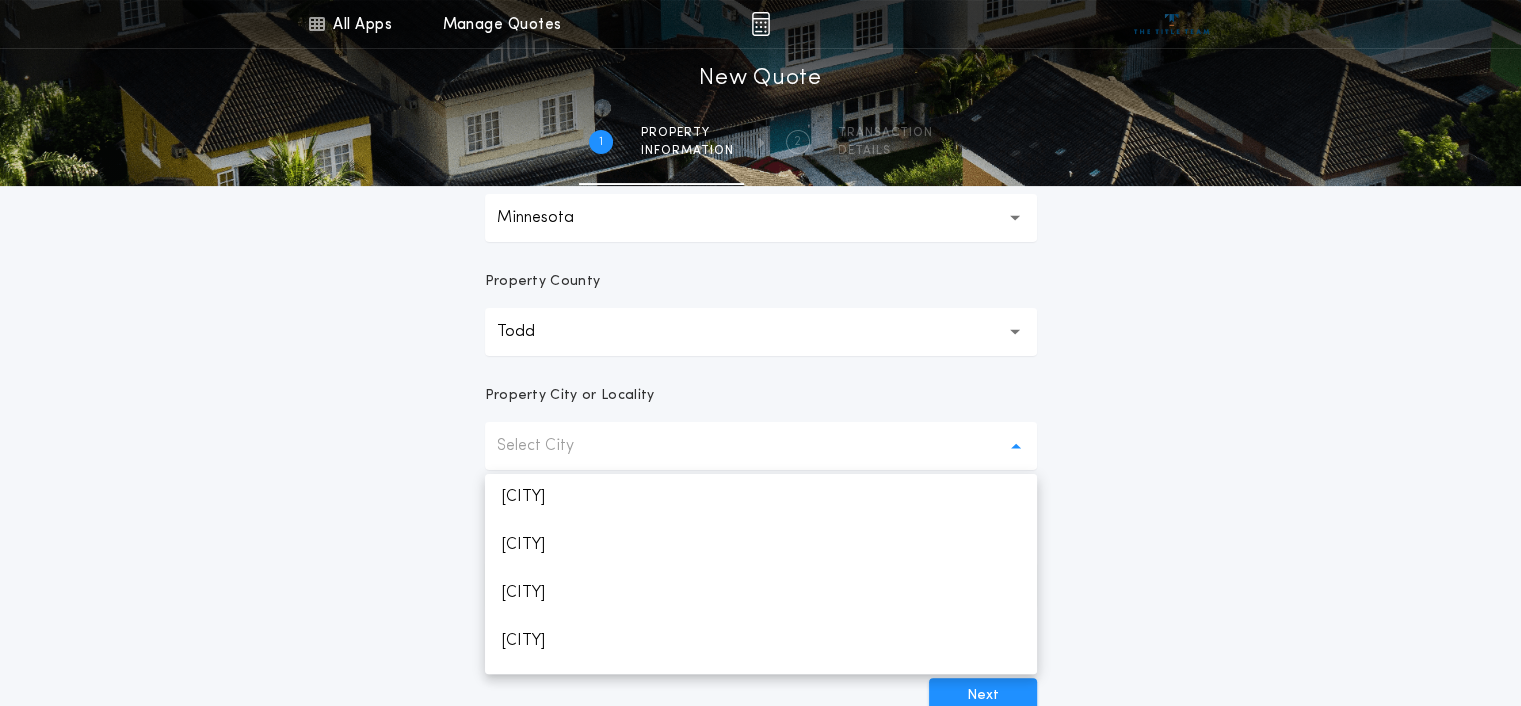 scroll, scrollTop: 952, scrollLeft: 0, axis: vertical 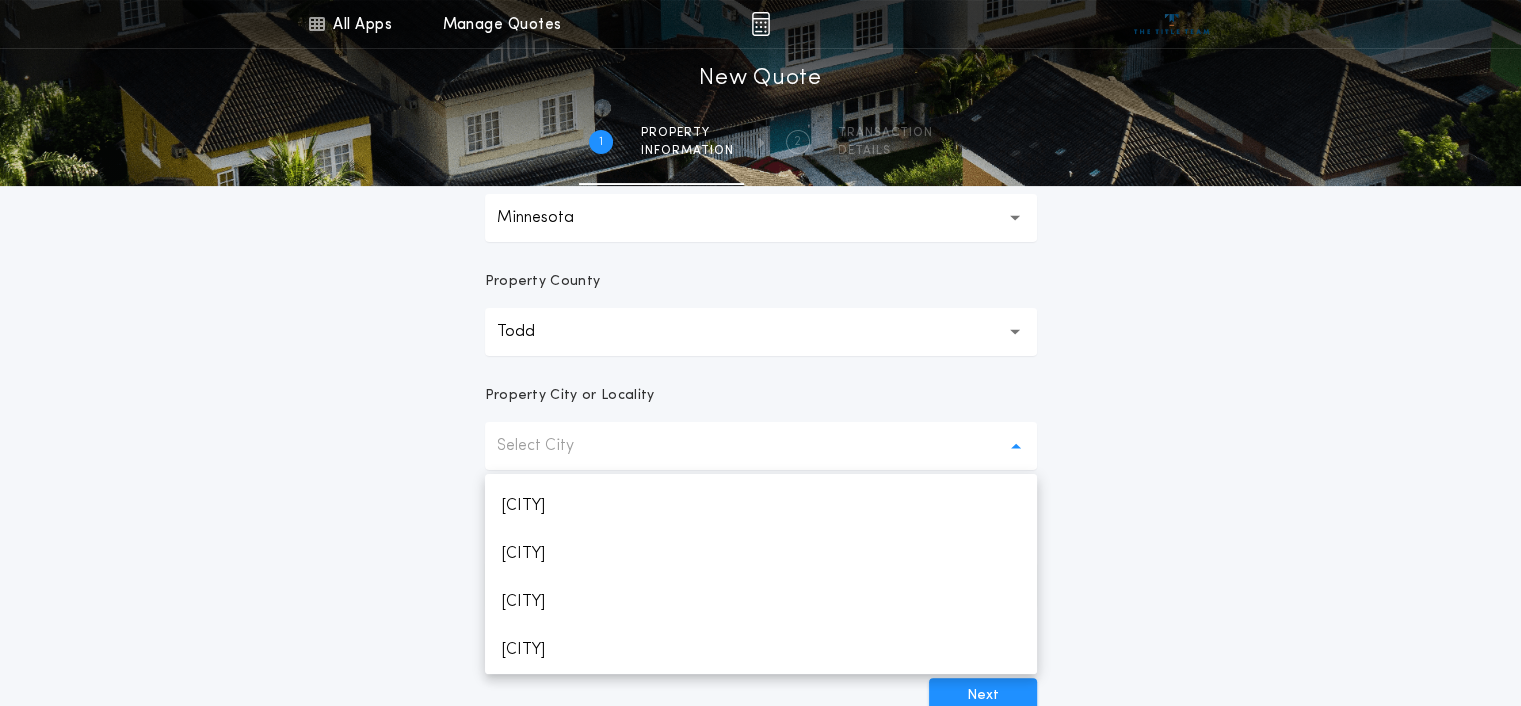 click on "Select City" at bounding box center (551, 446) 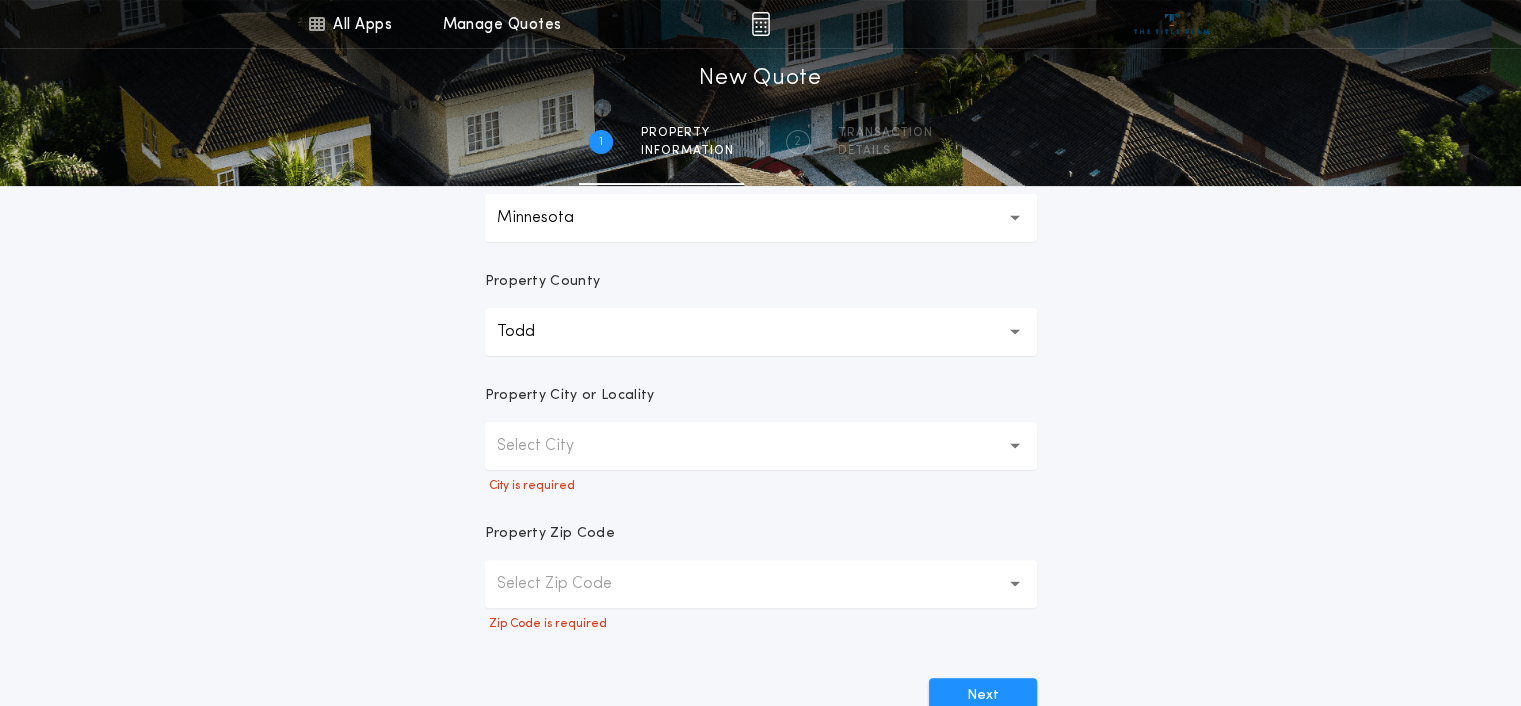 click on "Select City" at bounding box center (551, 446) 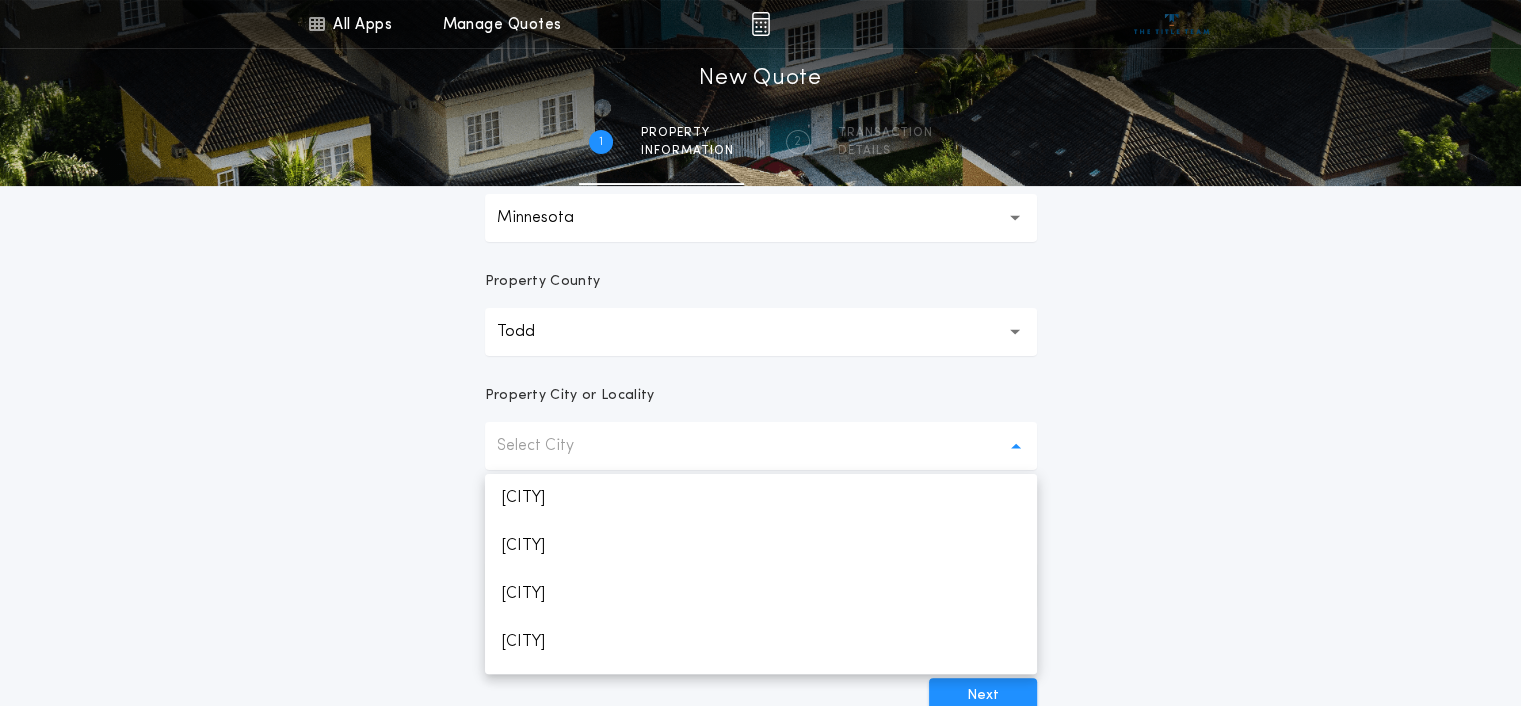 click on "Select City" at bounding box center [551, 446] 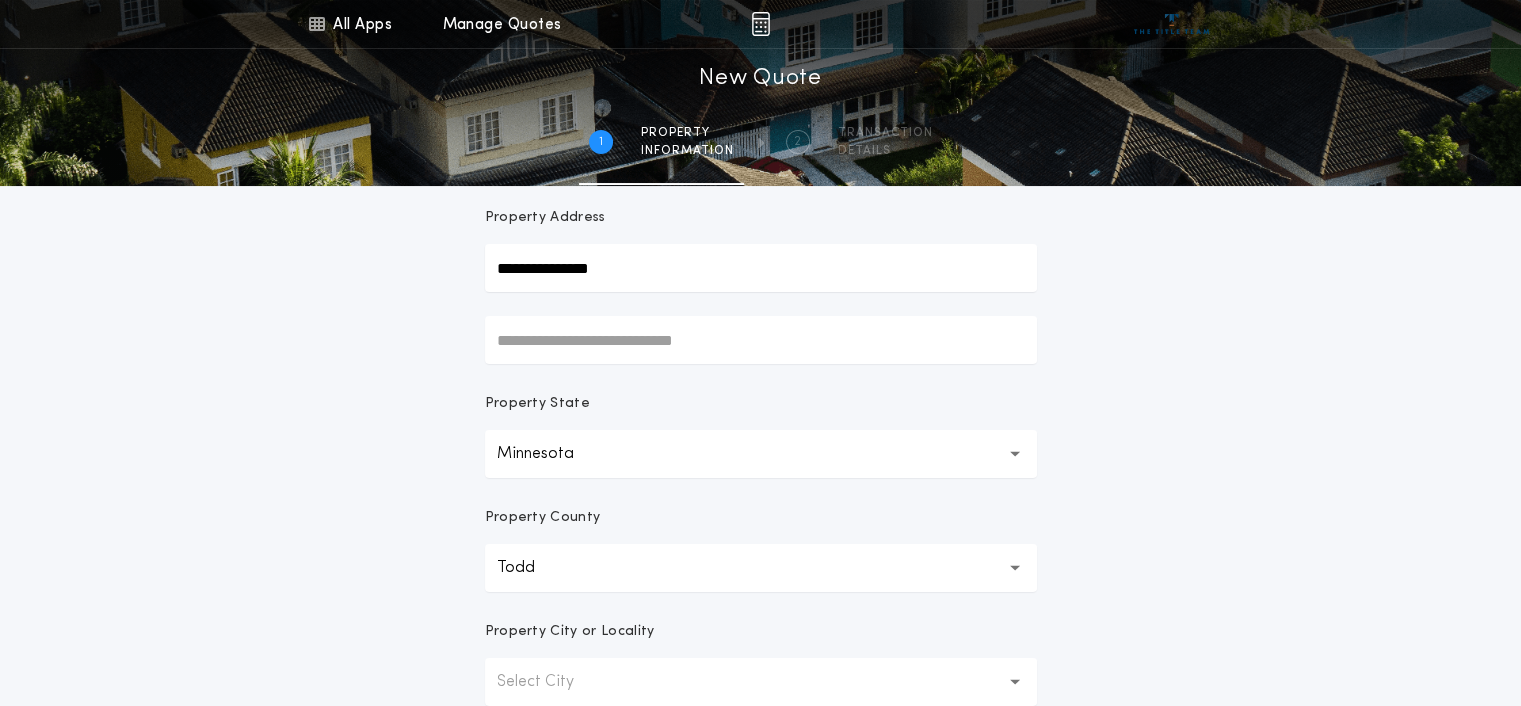scroll, scrollTop: 500, scrollLeft: 0, axis: vertical 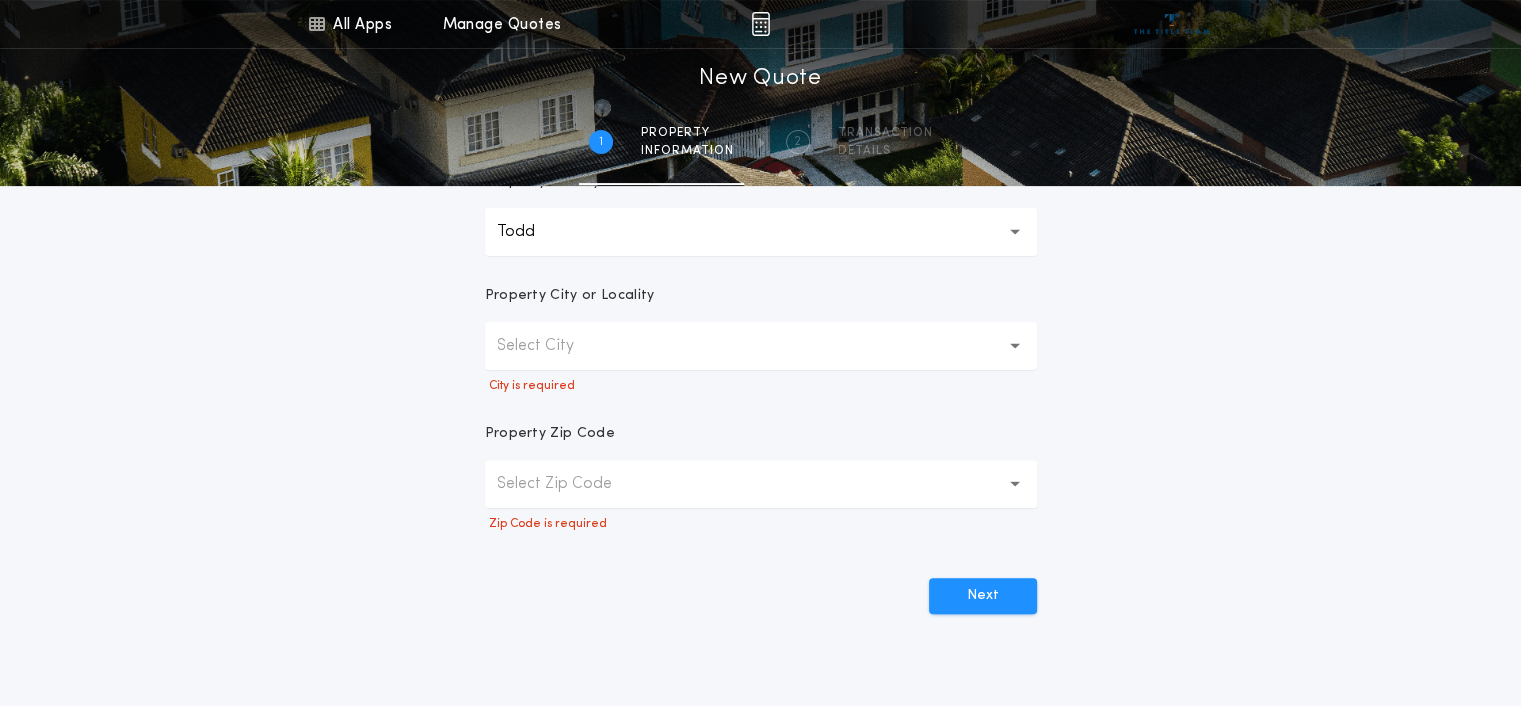 click on "Select City" at bounding box center (551, 346) 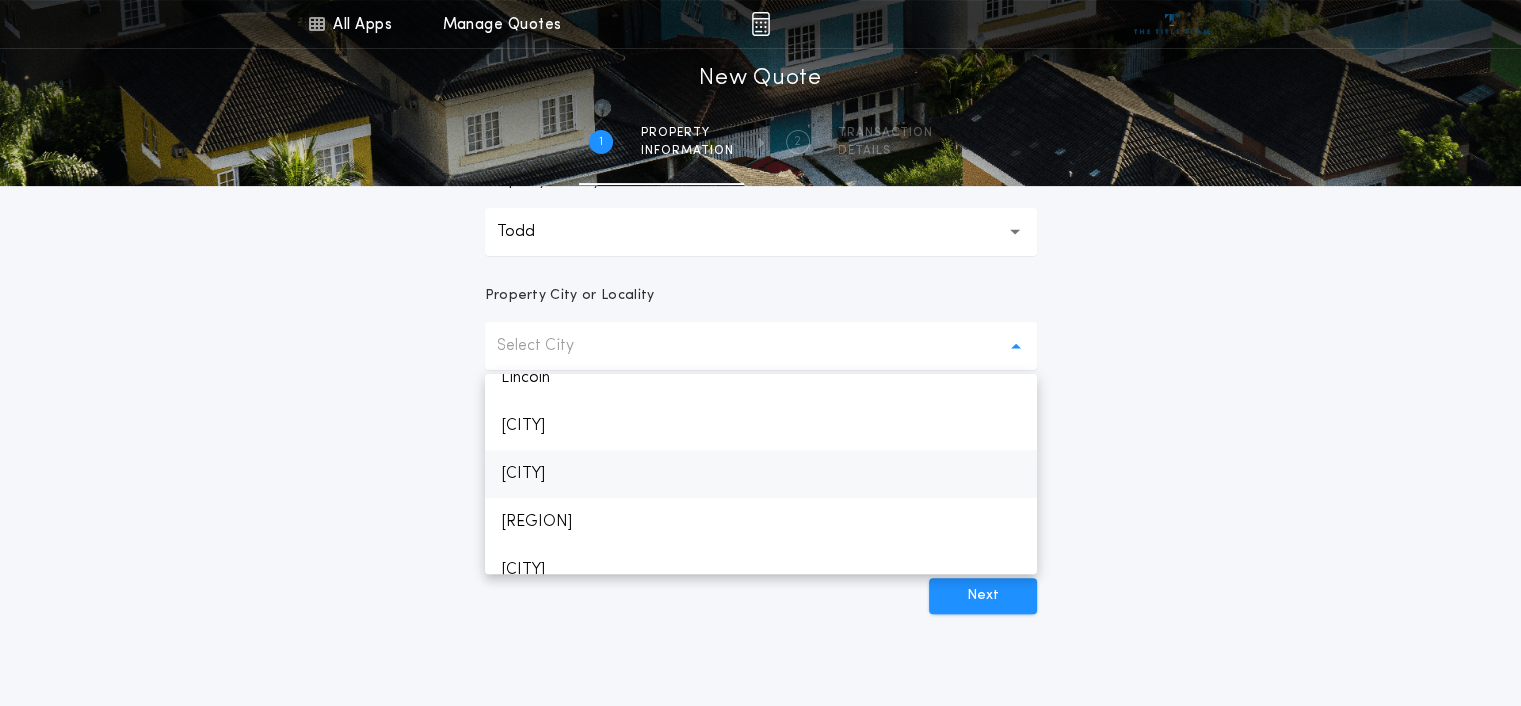 scroll, scrollTop: 400, scrollLeft: 0, axis: vertical 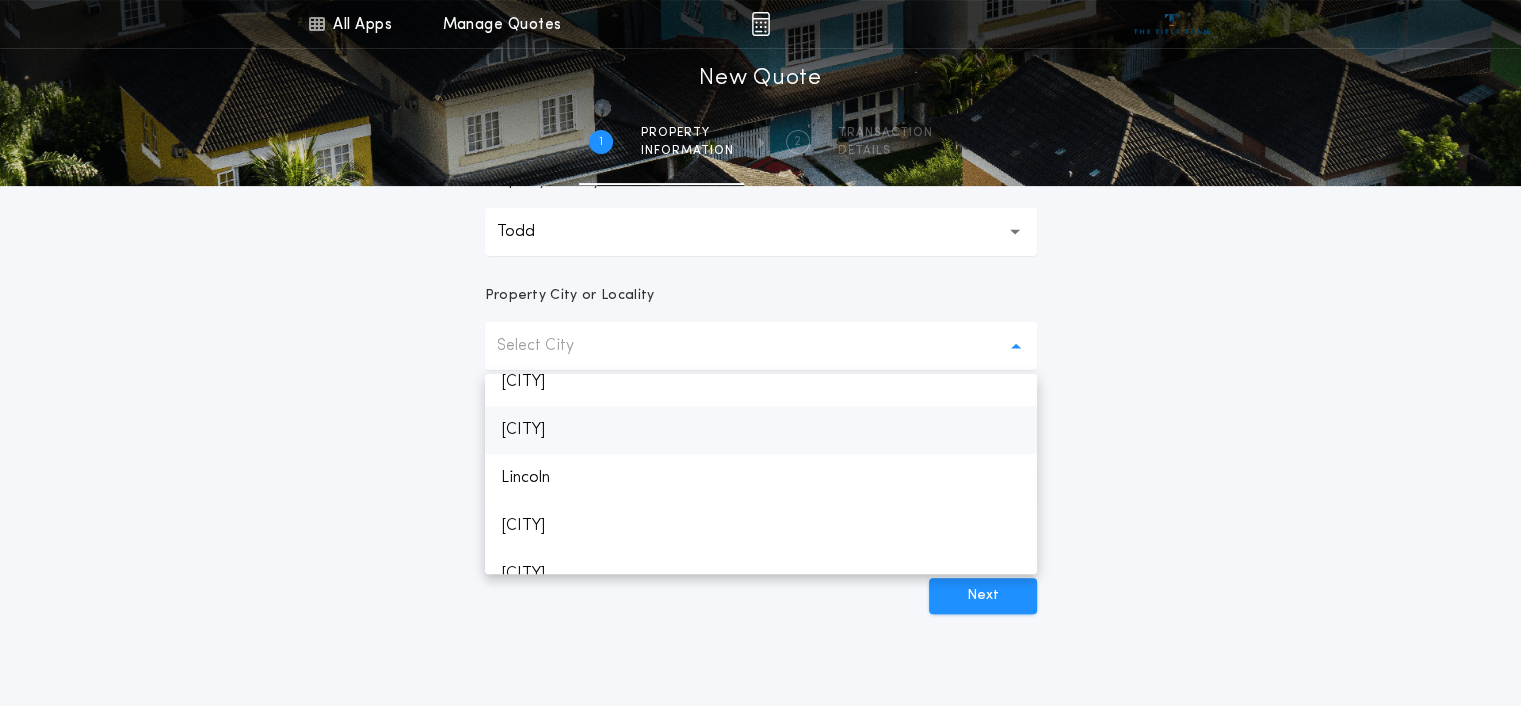 click on "[CITY]" at bounding box center (761, 430) 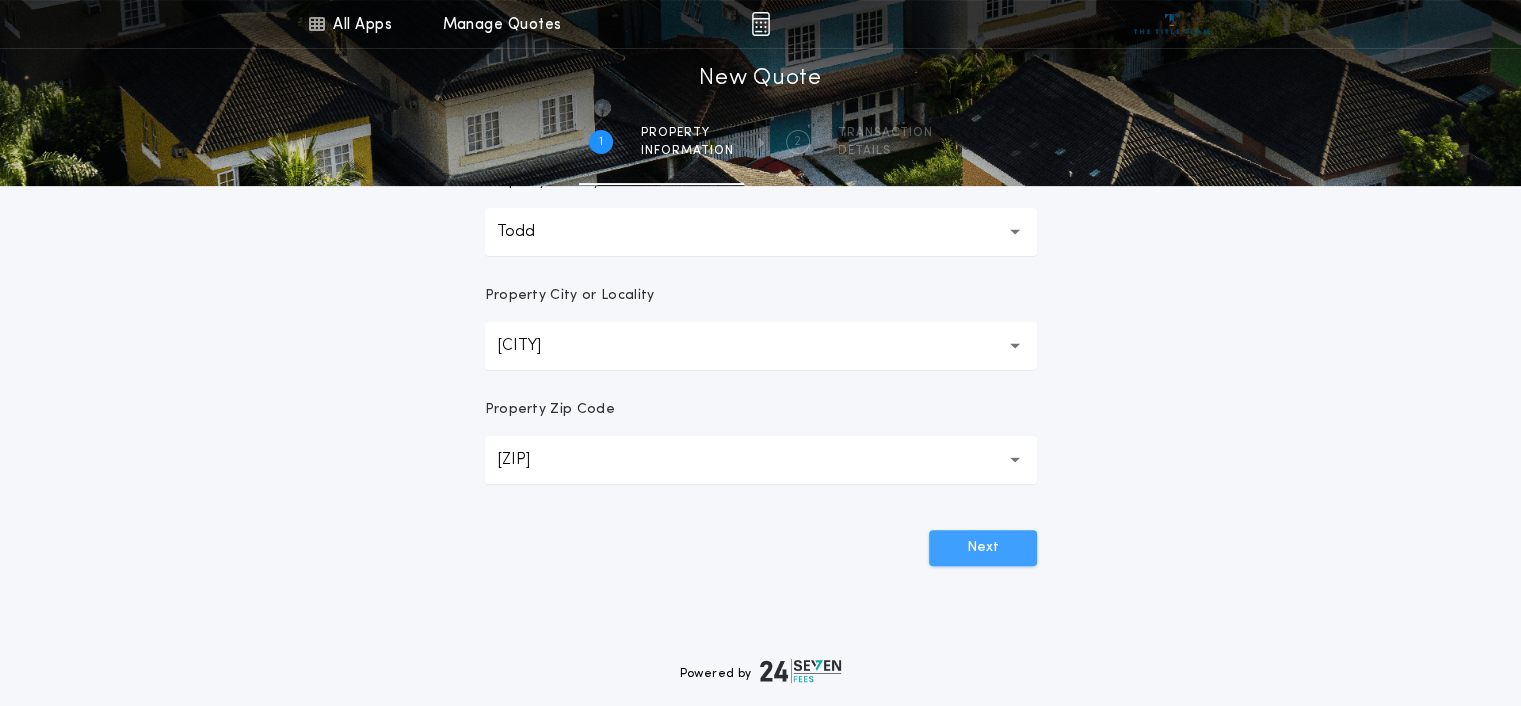 click on "Next" at bounding box center [983, 548] 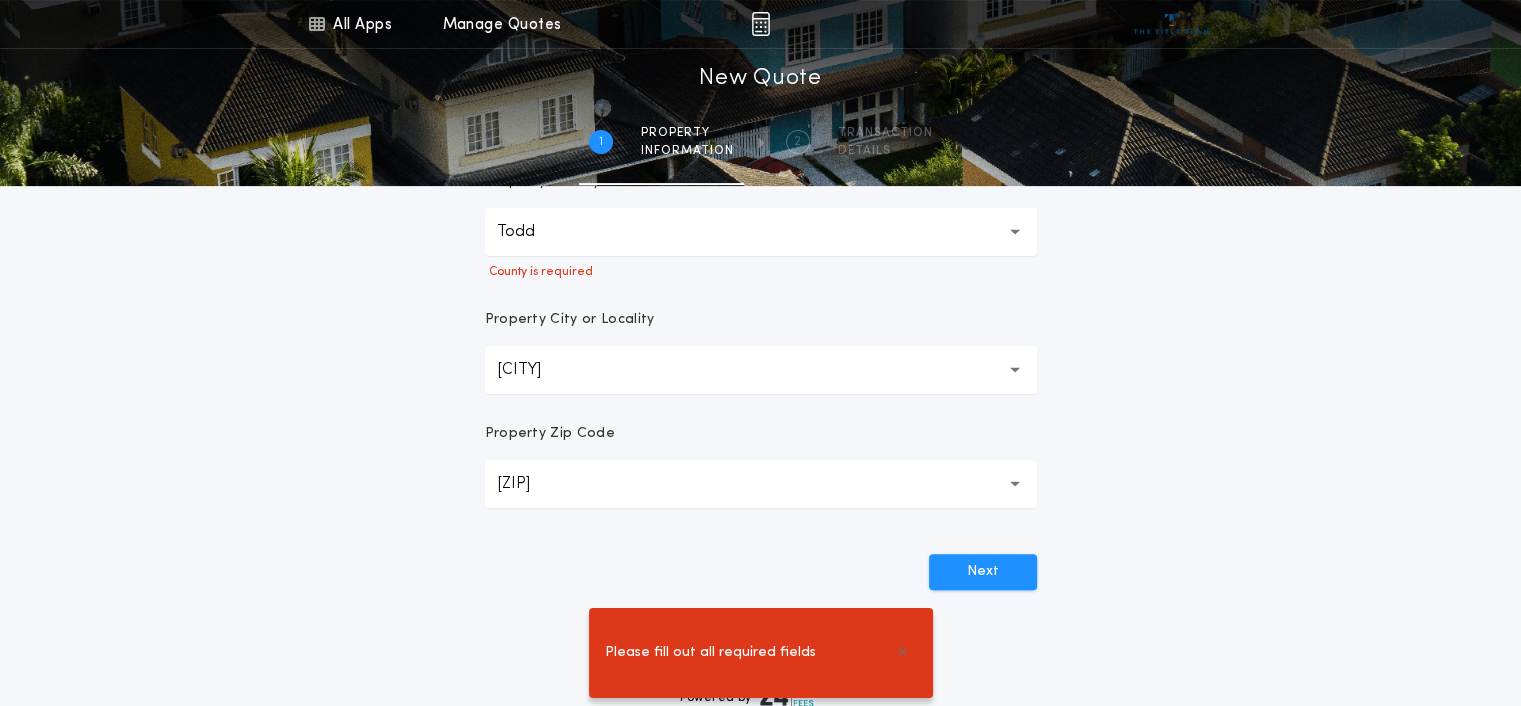 click on "Todd" at bounding box center (761, 232) 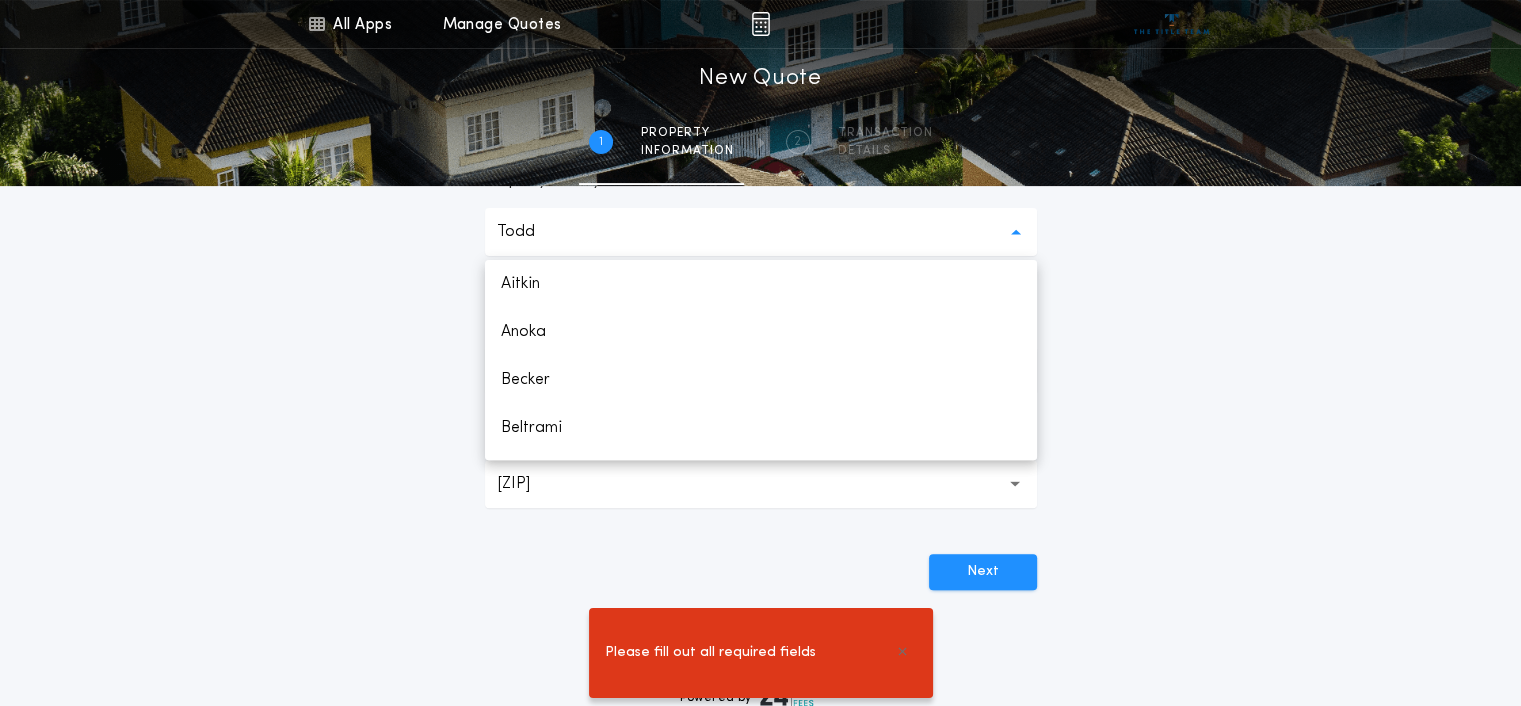 scroll, scrollTop: 3496, scrollLeft: 0, axis: vertical 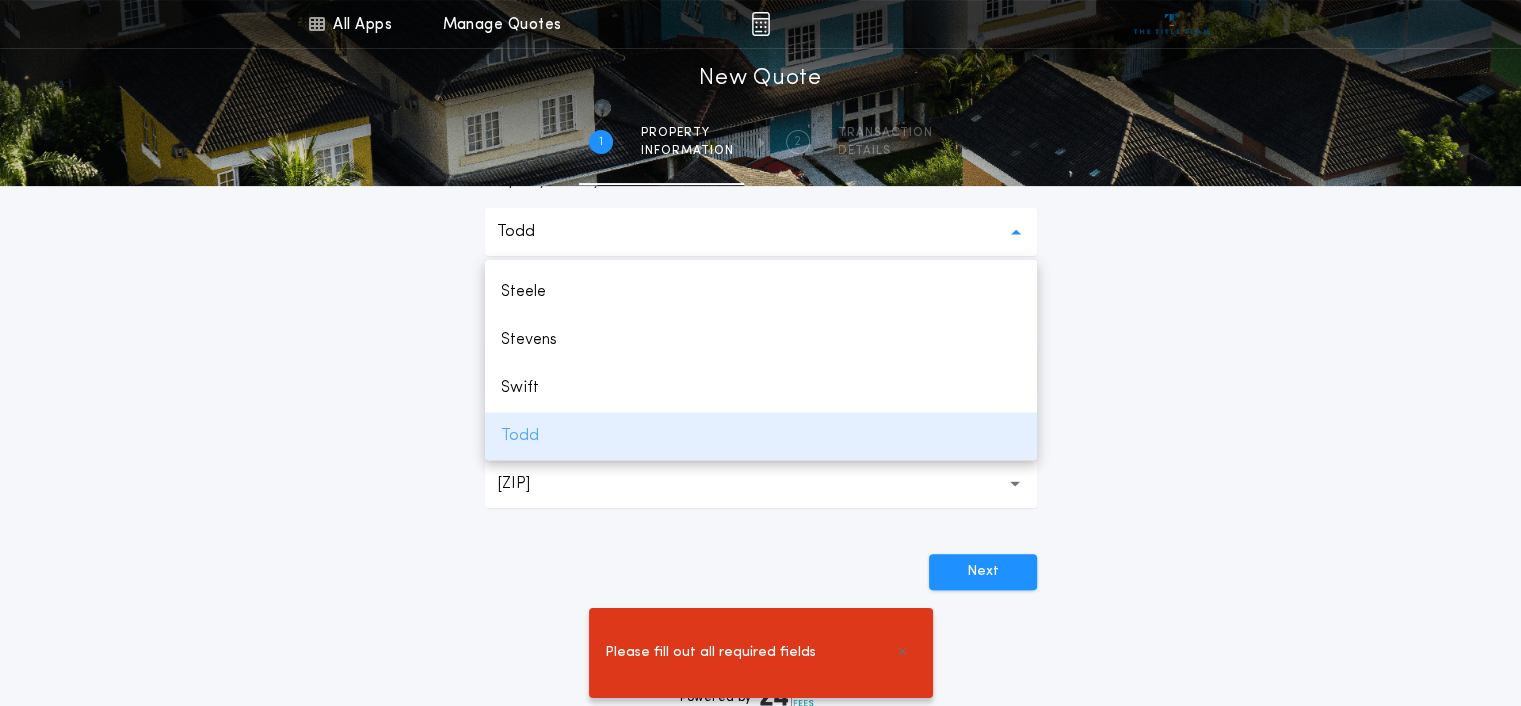 click on "Todd" at bounding box center [761, 436] 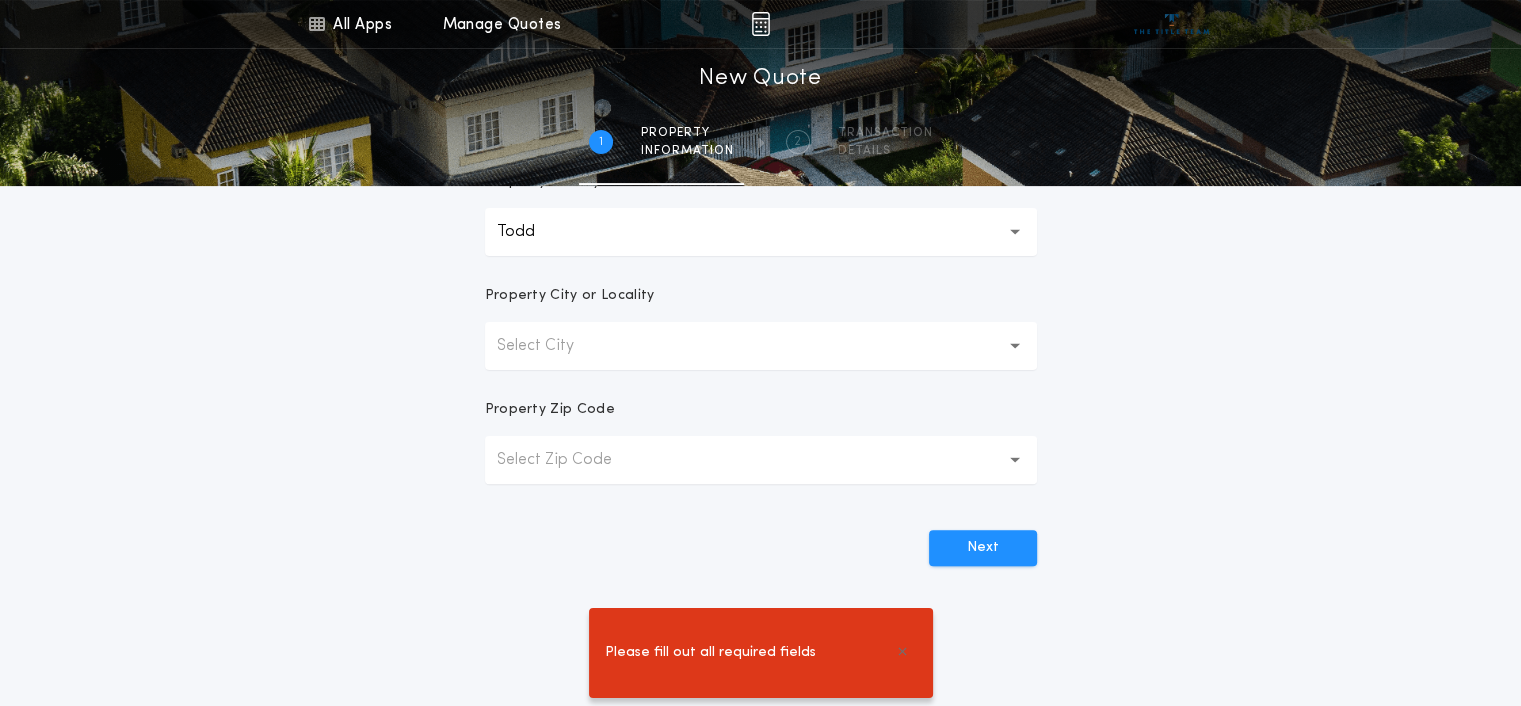 click on "Property State [STATE] Property County [COUNTY] **** Property City or Locality Select City Property Zip Code Select Zip Code" at bounding box center [760, 71] 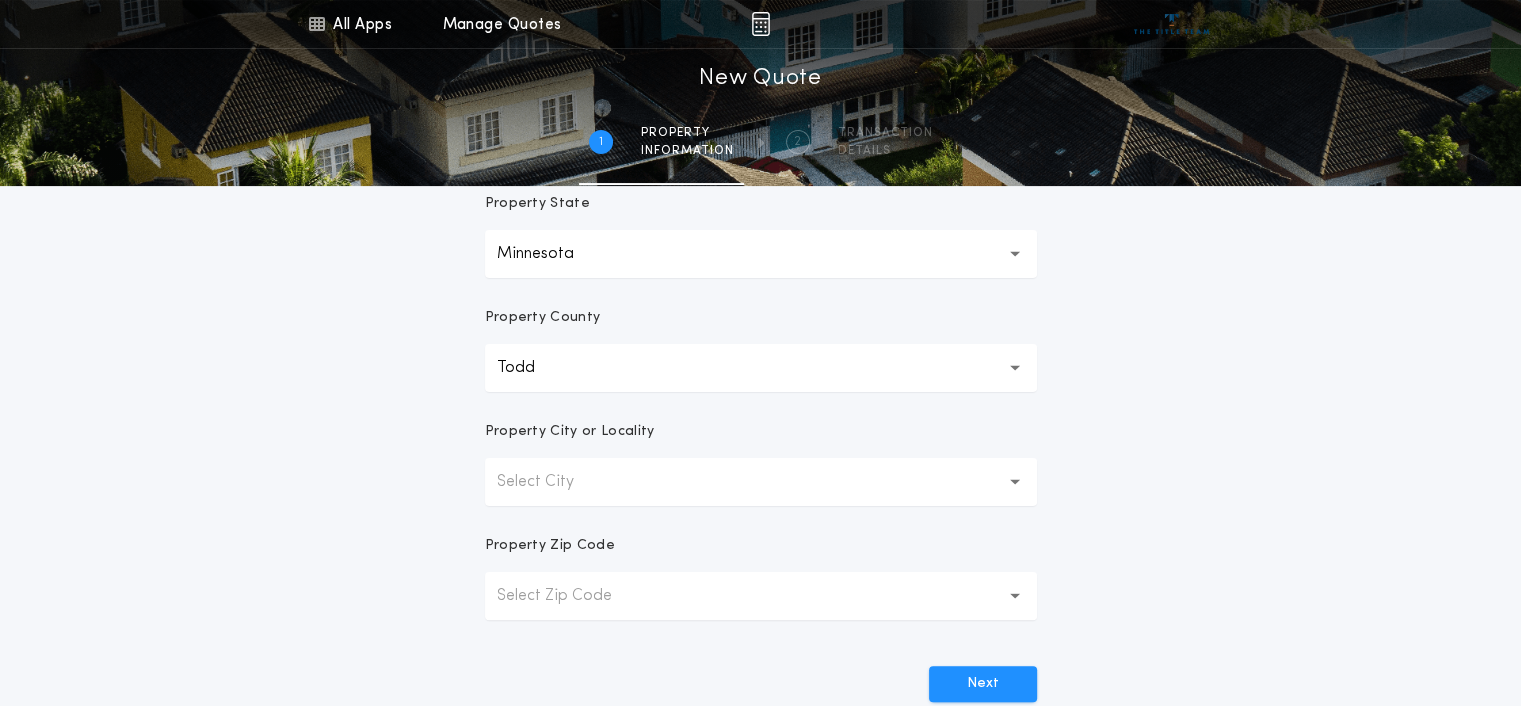 scroll, scrollTop: 400, scrollLeft: 0, axis: vertical 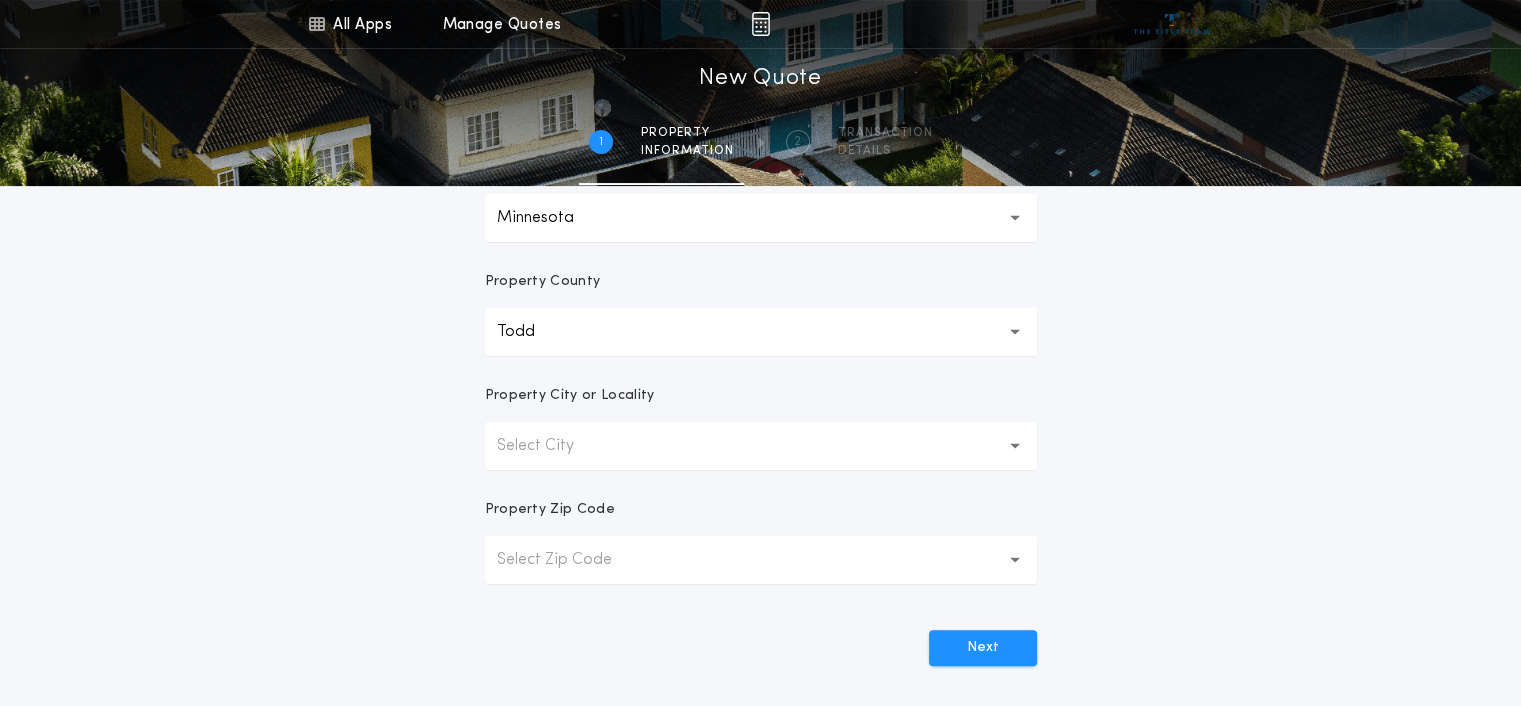 click on "Select City" at bounding box center [551, 446] 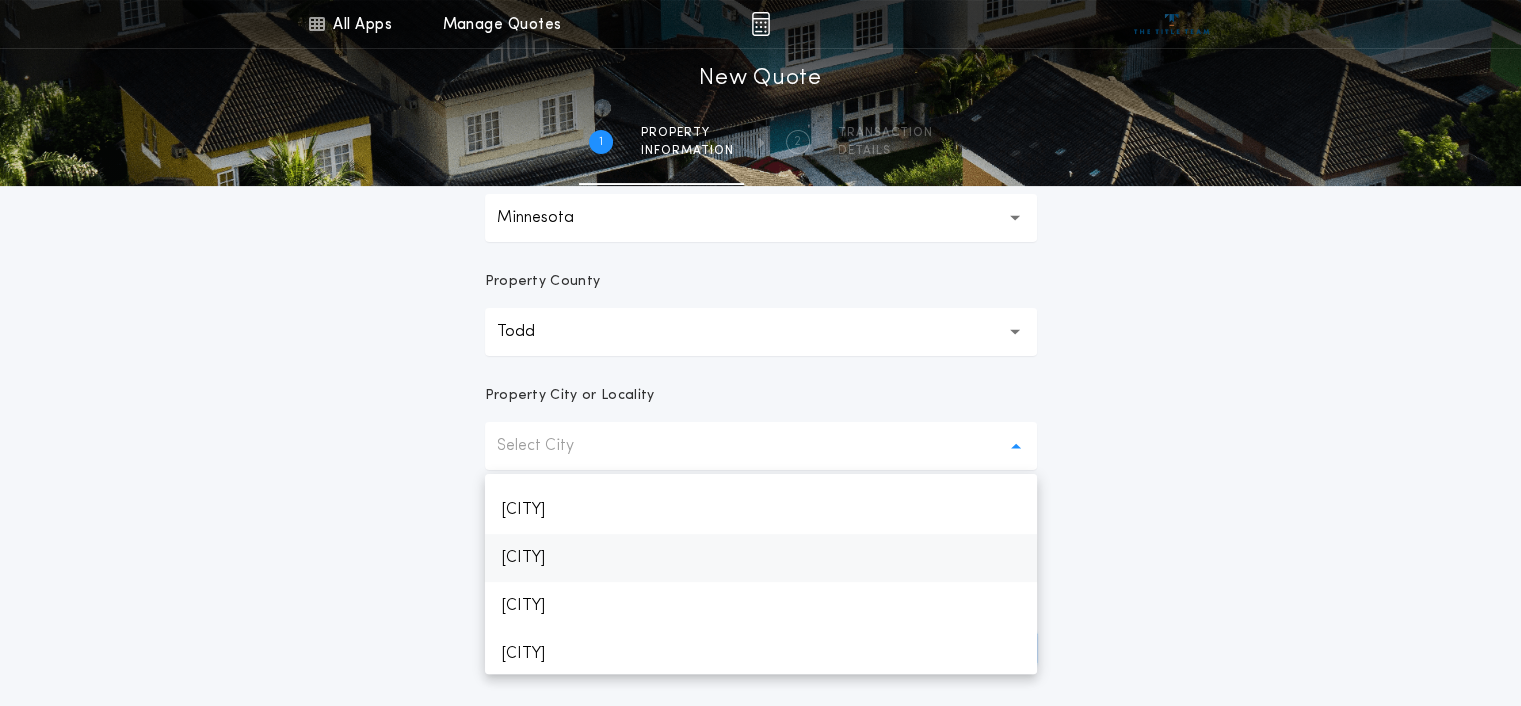 scroll, scrollTop: 952, scrollLeft: 0, axis: vertical 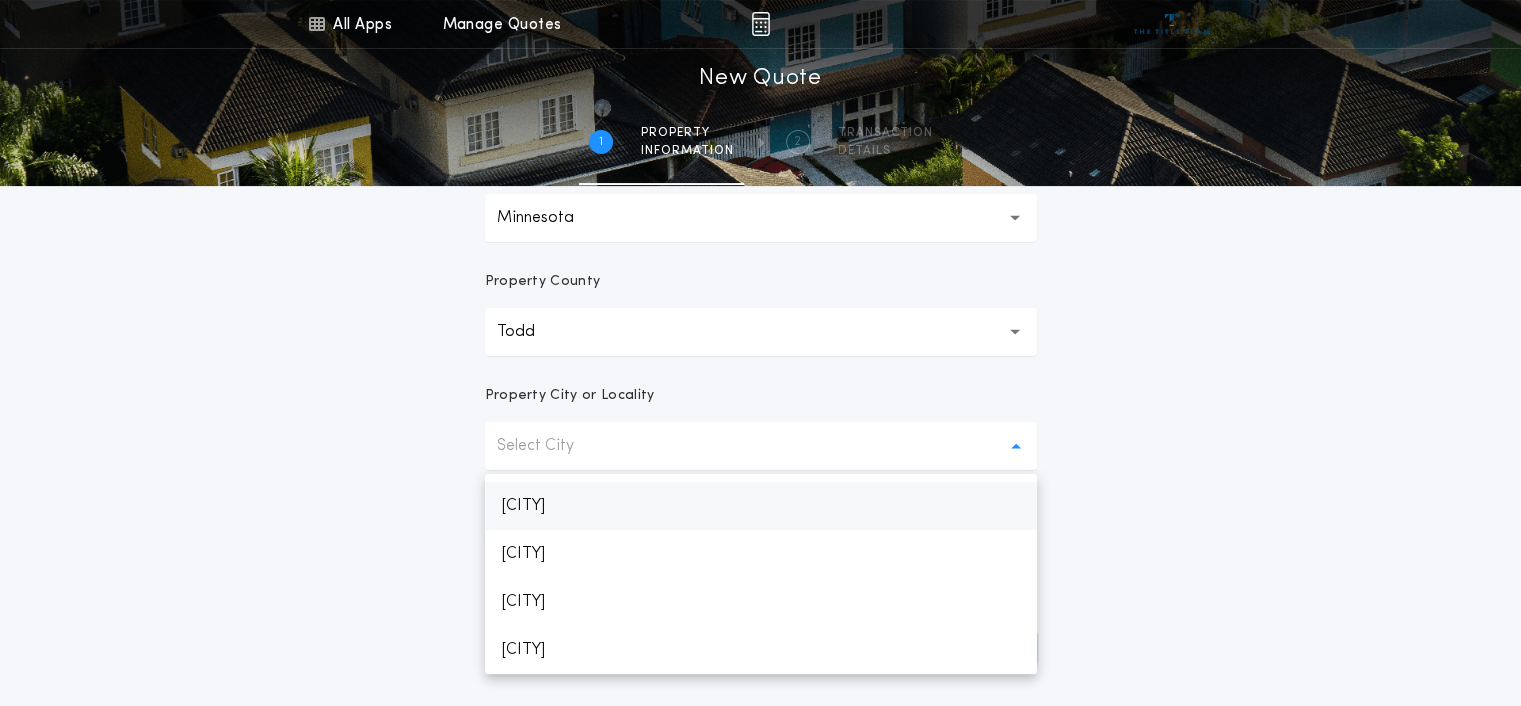 click on "[CITY]" at bounding box center [761, 506] 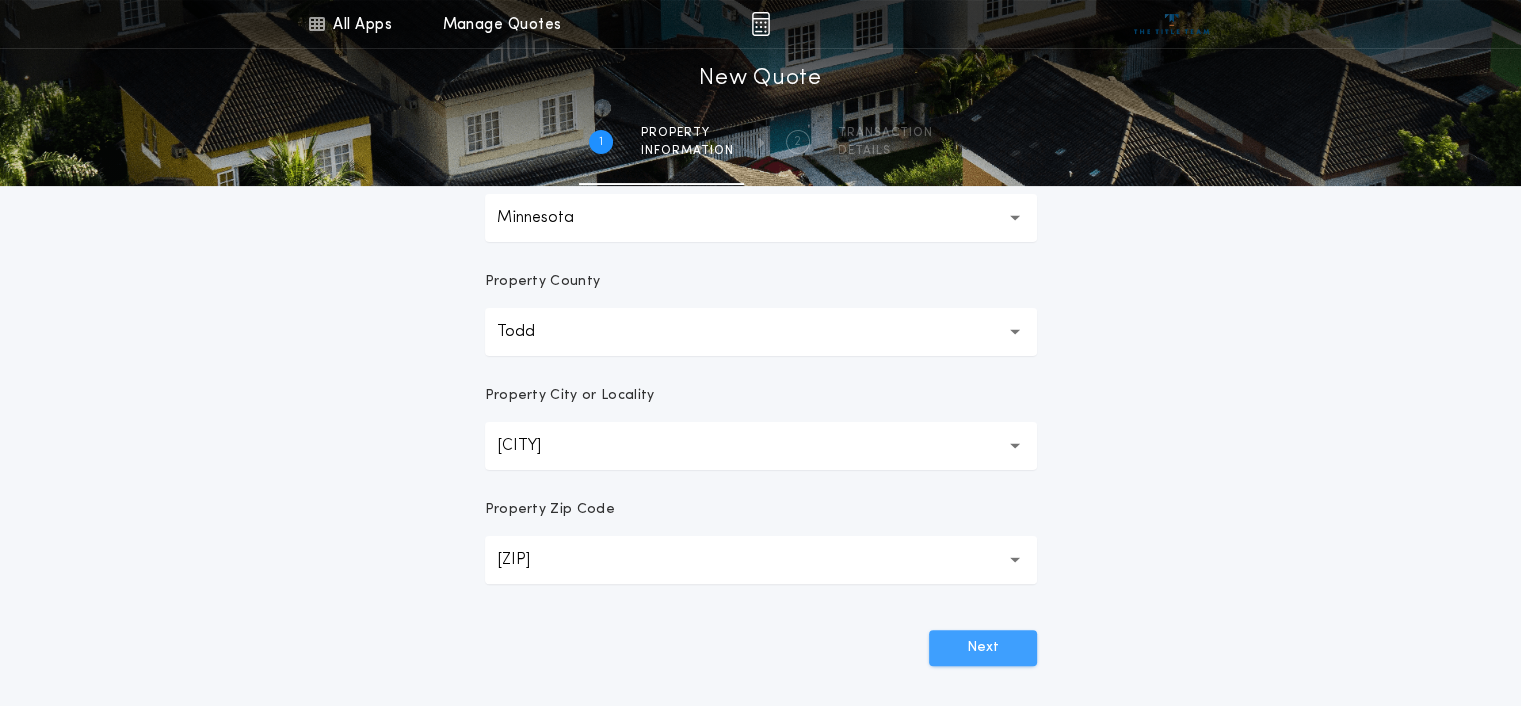 click on "Next" at bounding box center (983, 648) 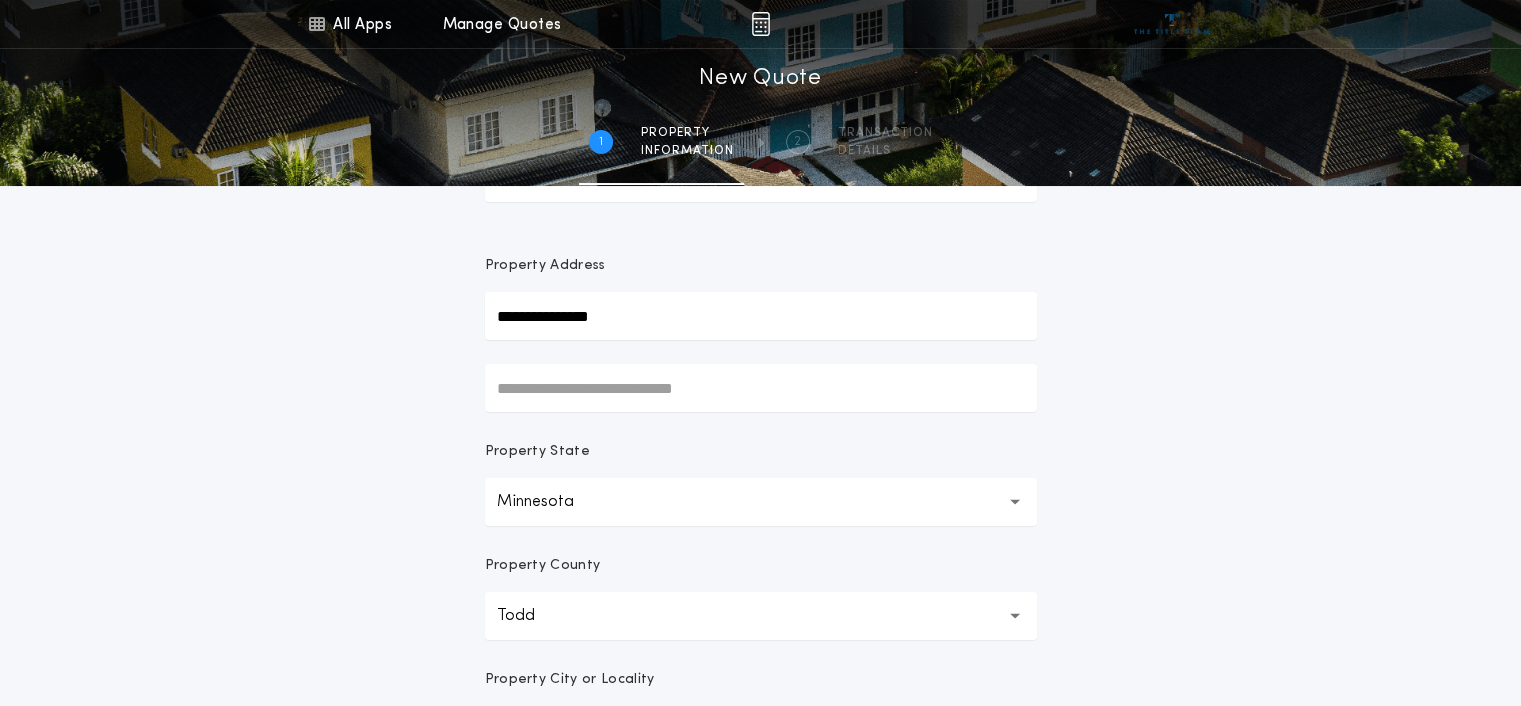 scroll, scrollTop: 0, scrollLeft: 0, axis: both 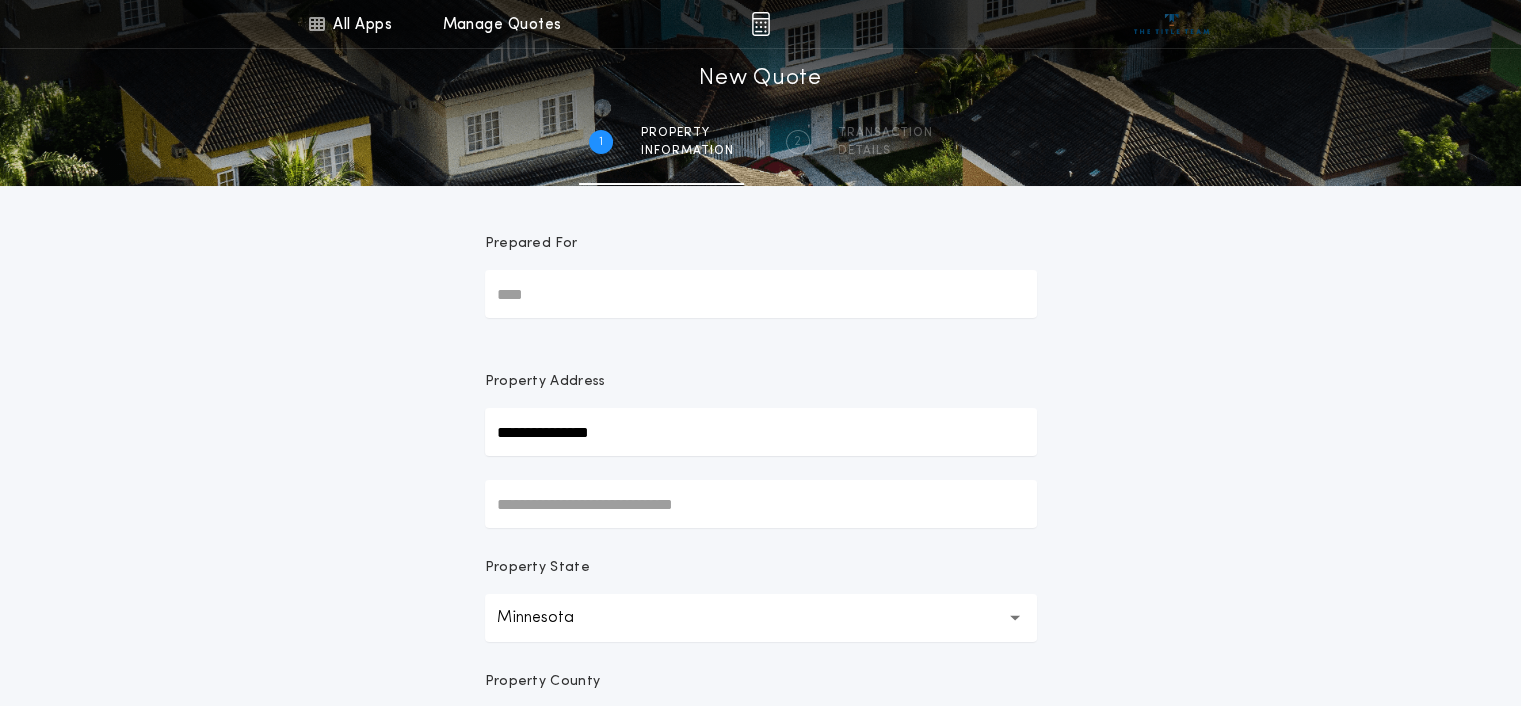 click on "Prepared For" at bounding box center (761, 294) 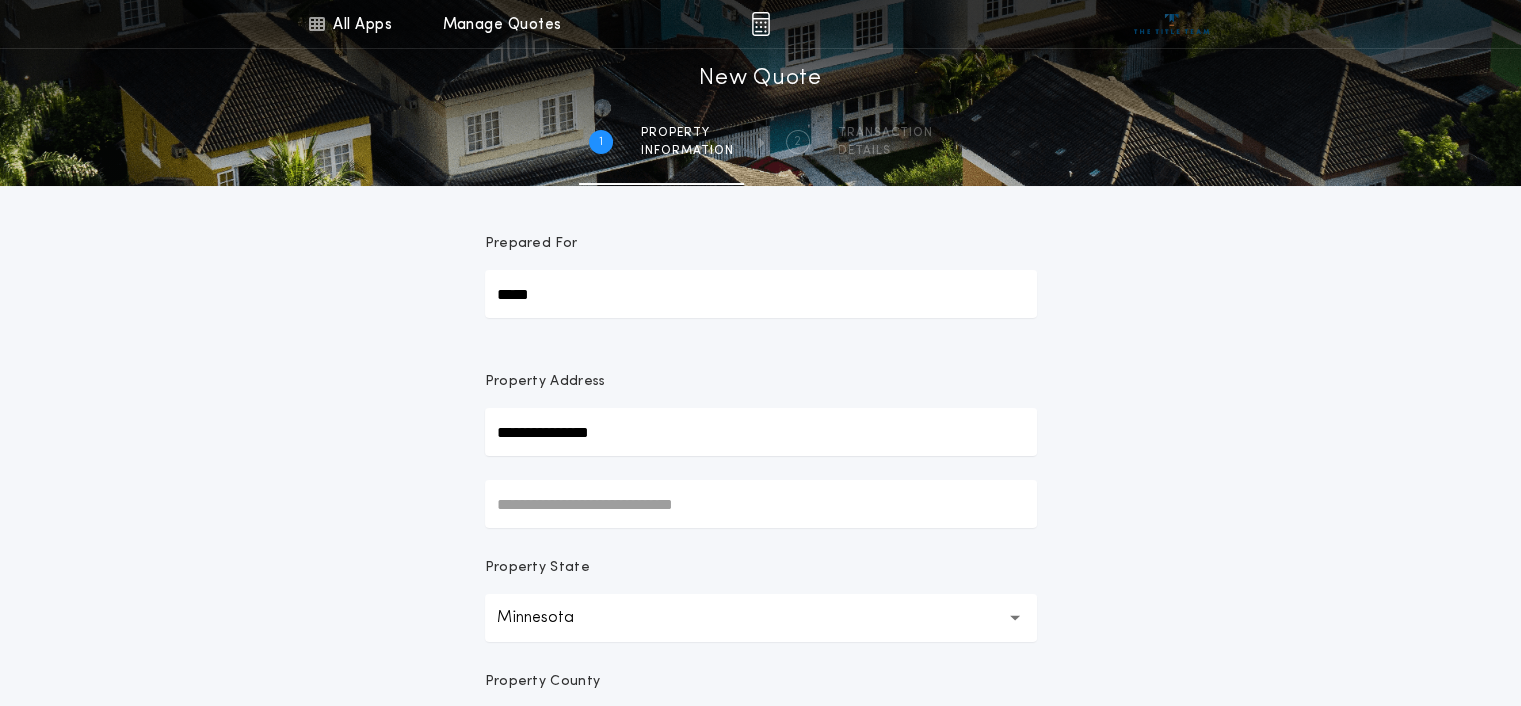 type on "*****" 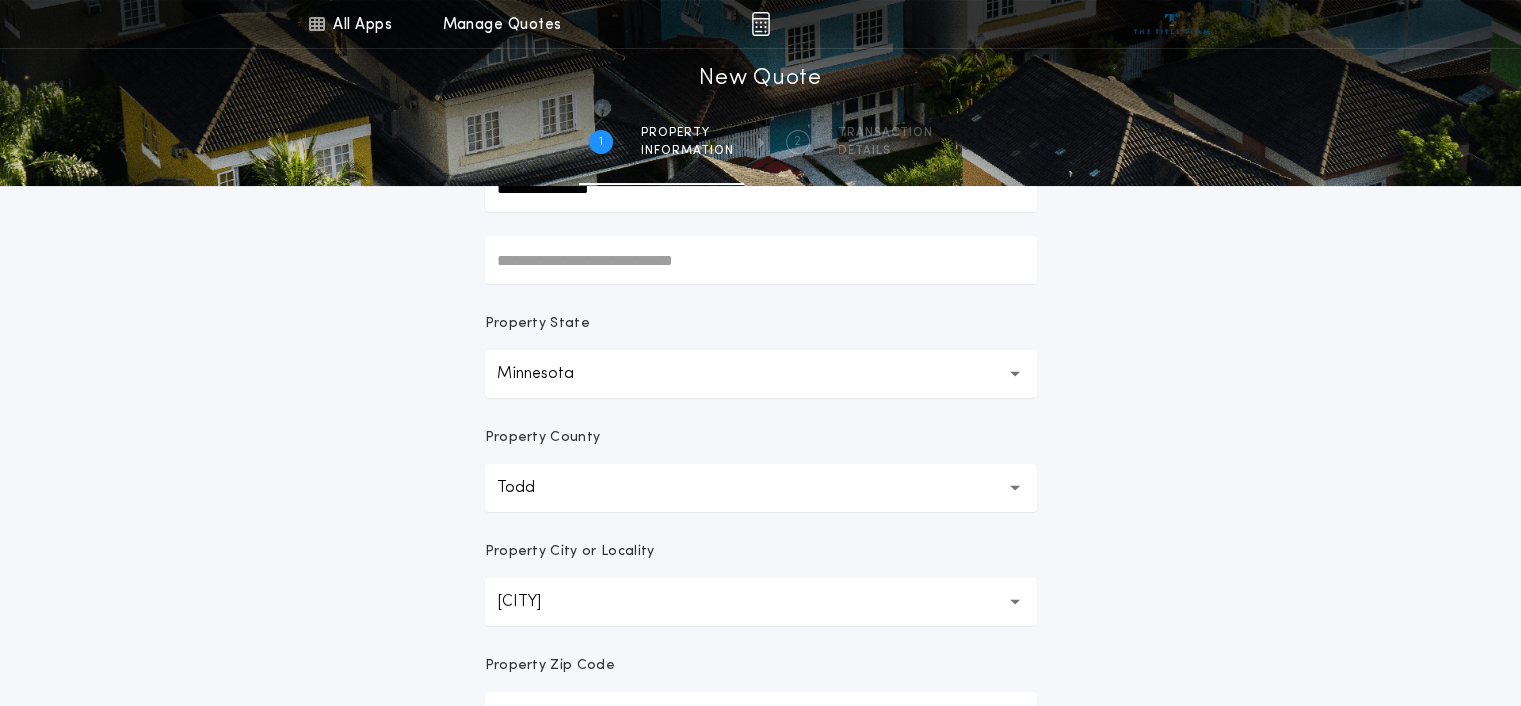 scroll, scrollTop: 400, scrollLeft: 0, axis: vertical 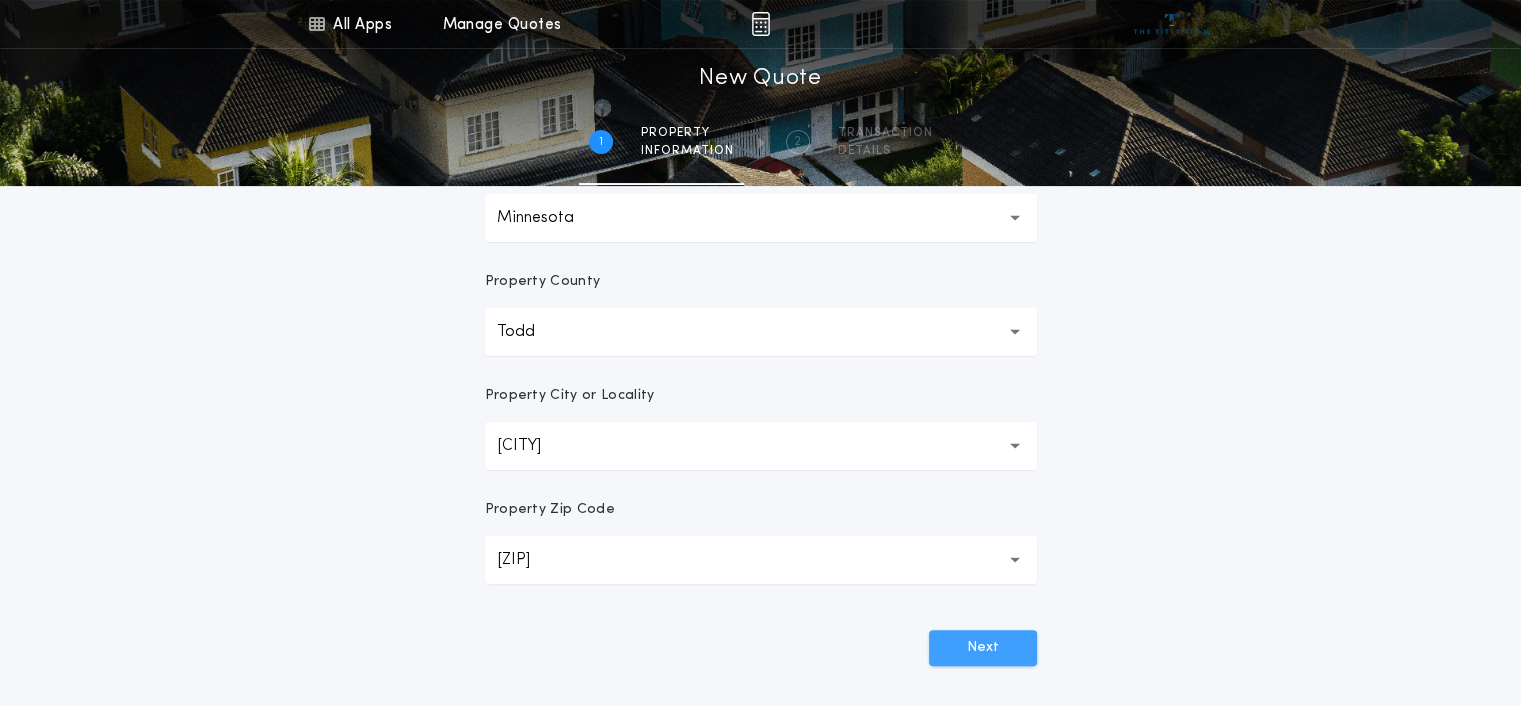 click on "Next" at bounding box center (983, 648) 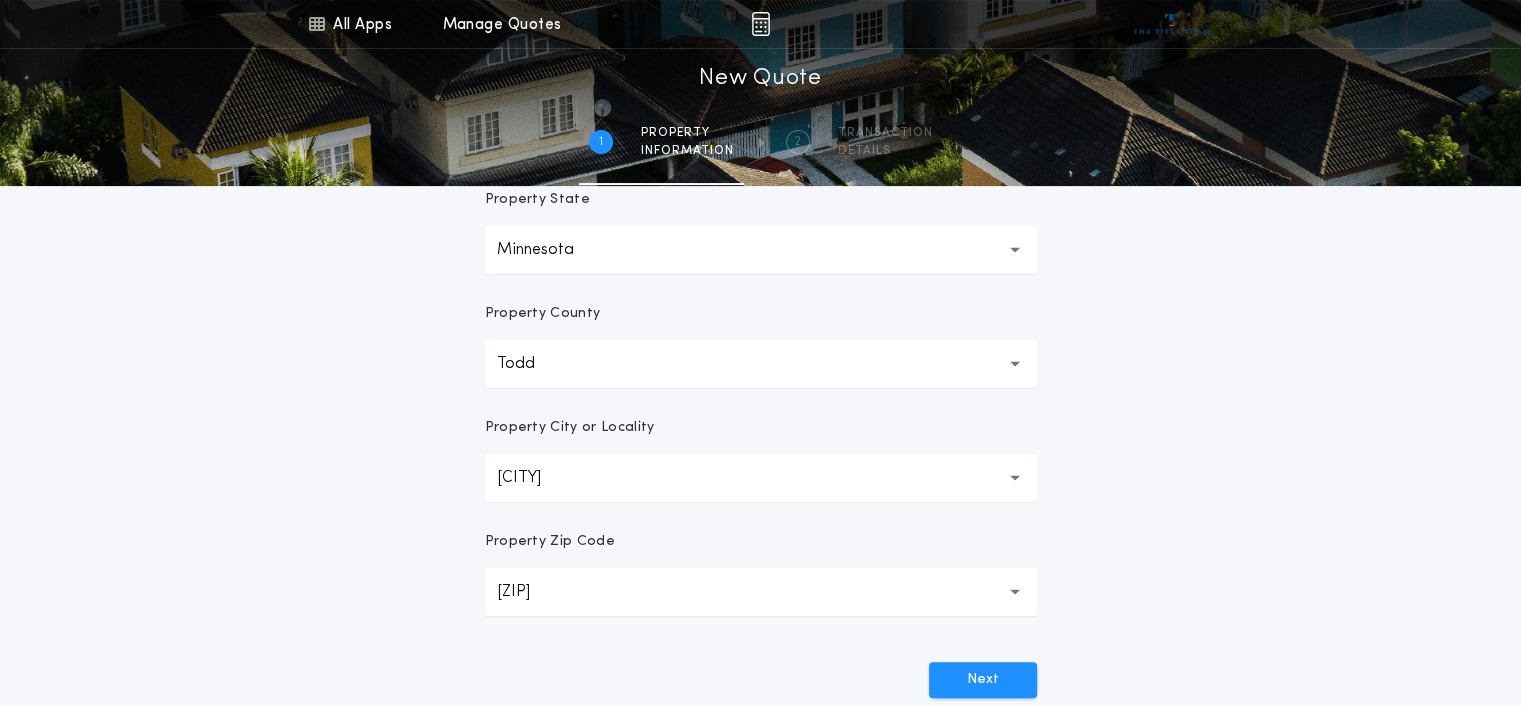 scroll, scrollTop: 400, scrollLeft: 0, axis: vertical 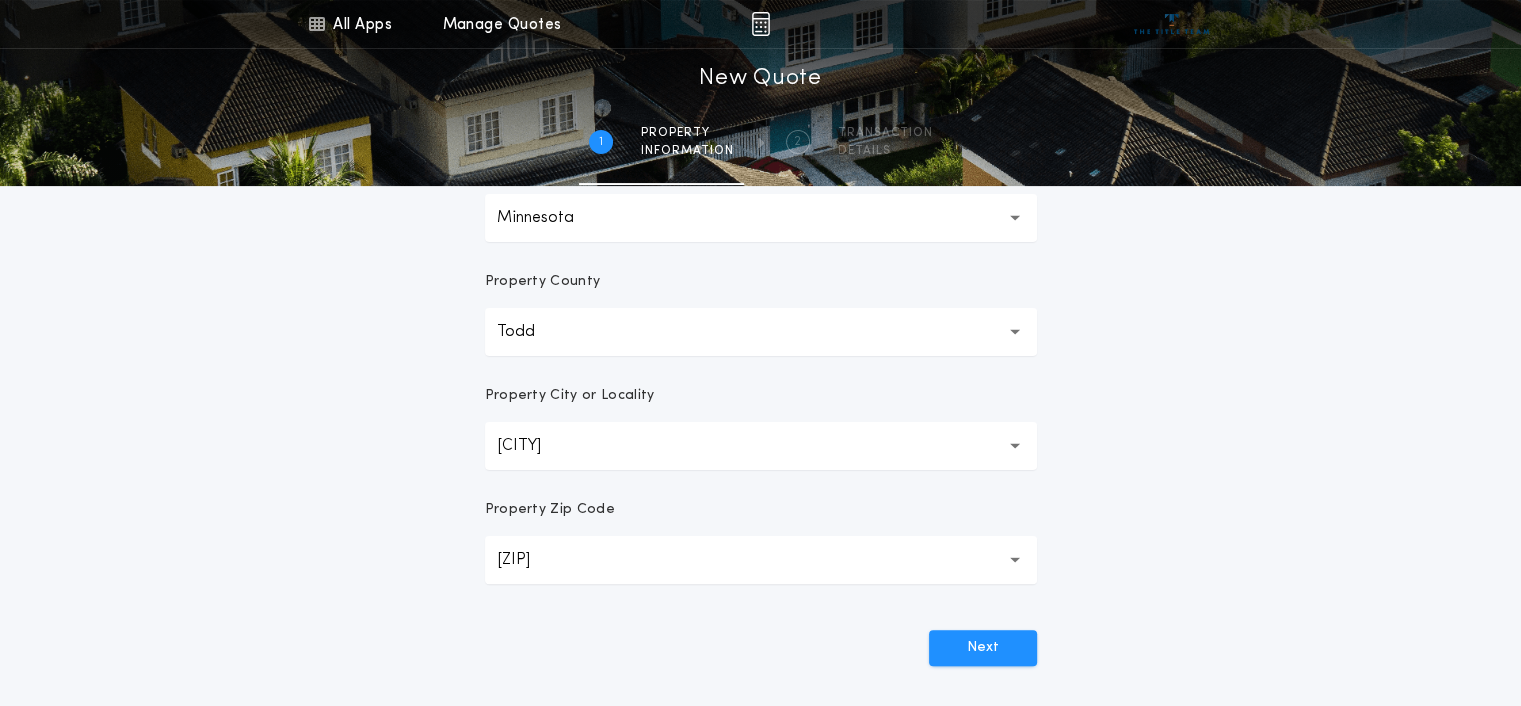 click on "Staples *******" at bounding box center (761, 446) 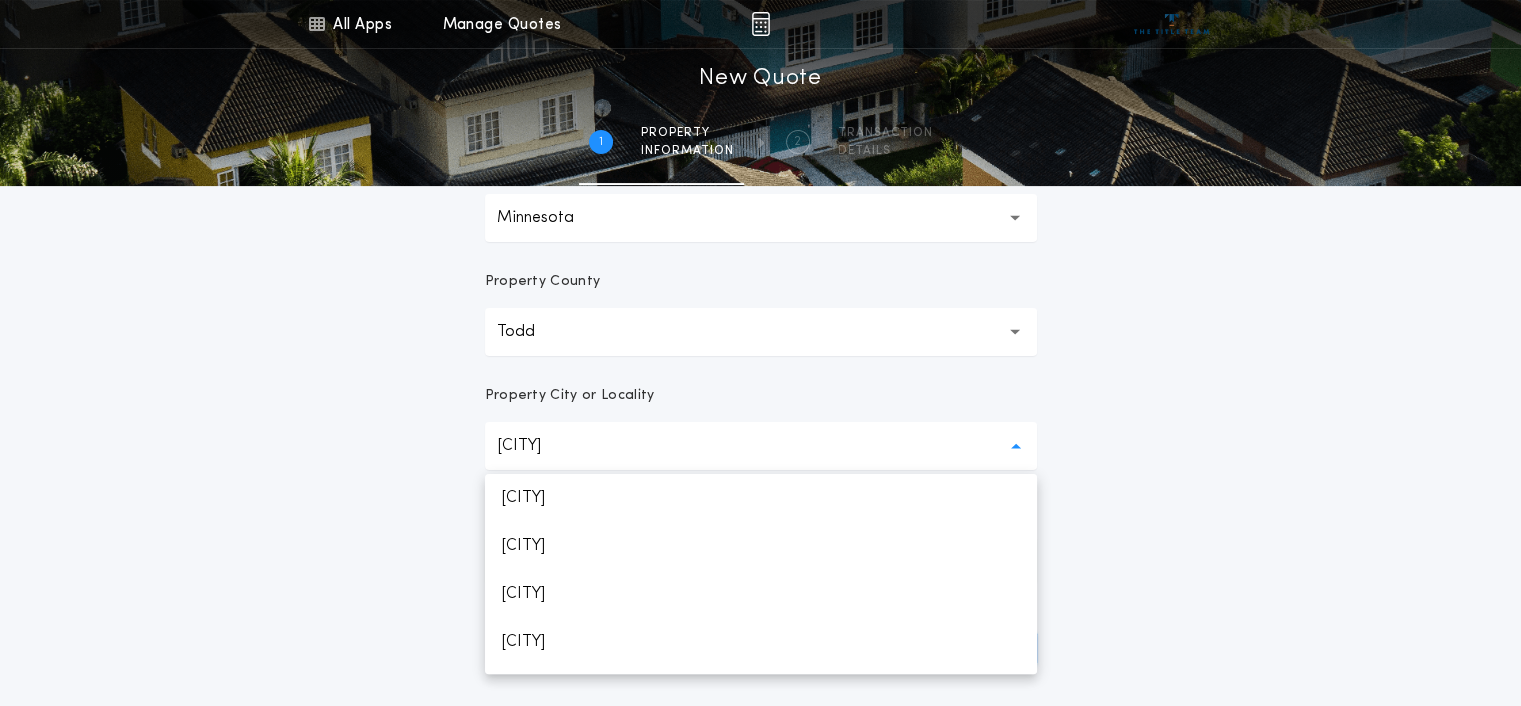 scroll, scrollTop: 808, scrollLeft: 0, axis: vertical 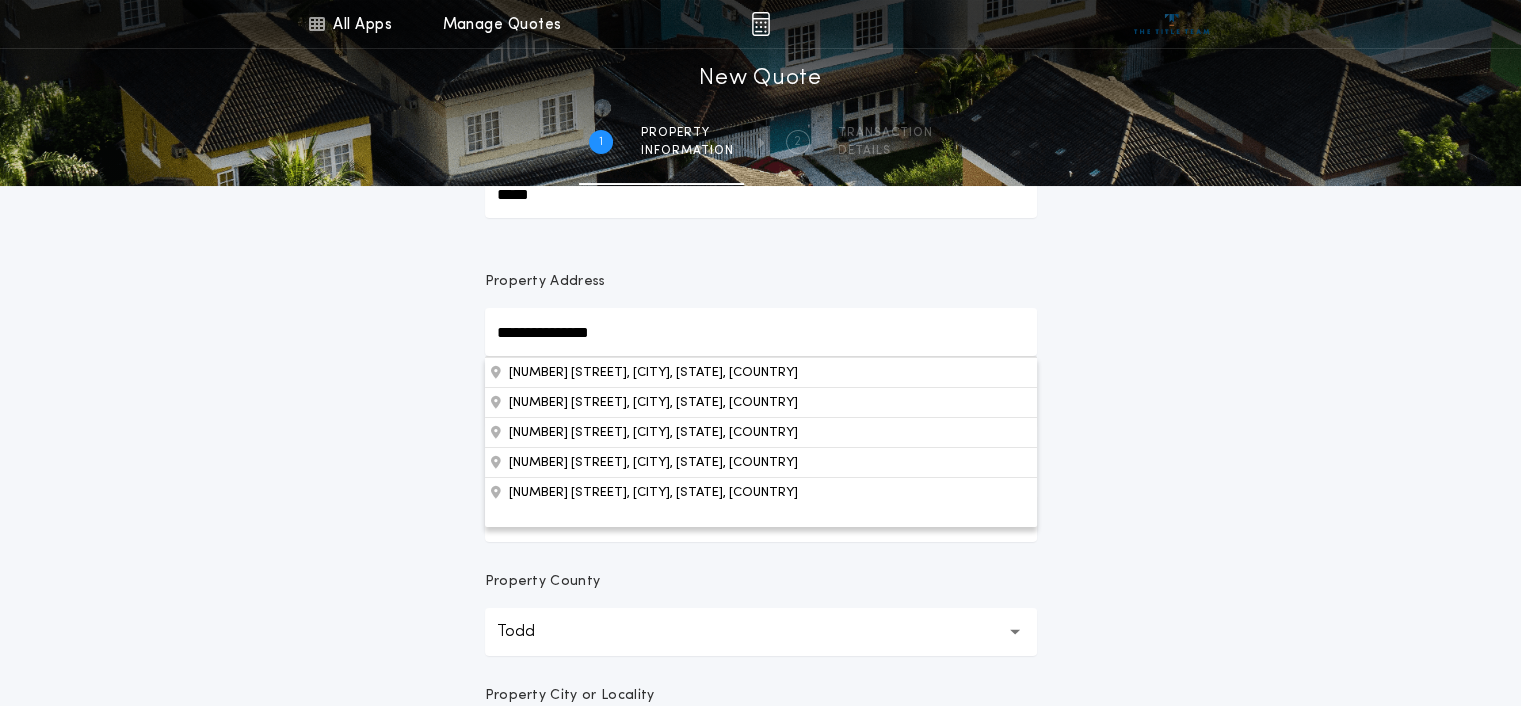 click on "**********" at bounding box center (761, 332) 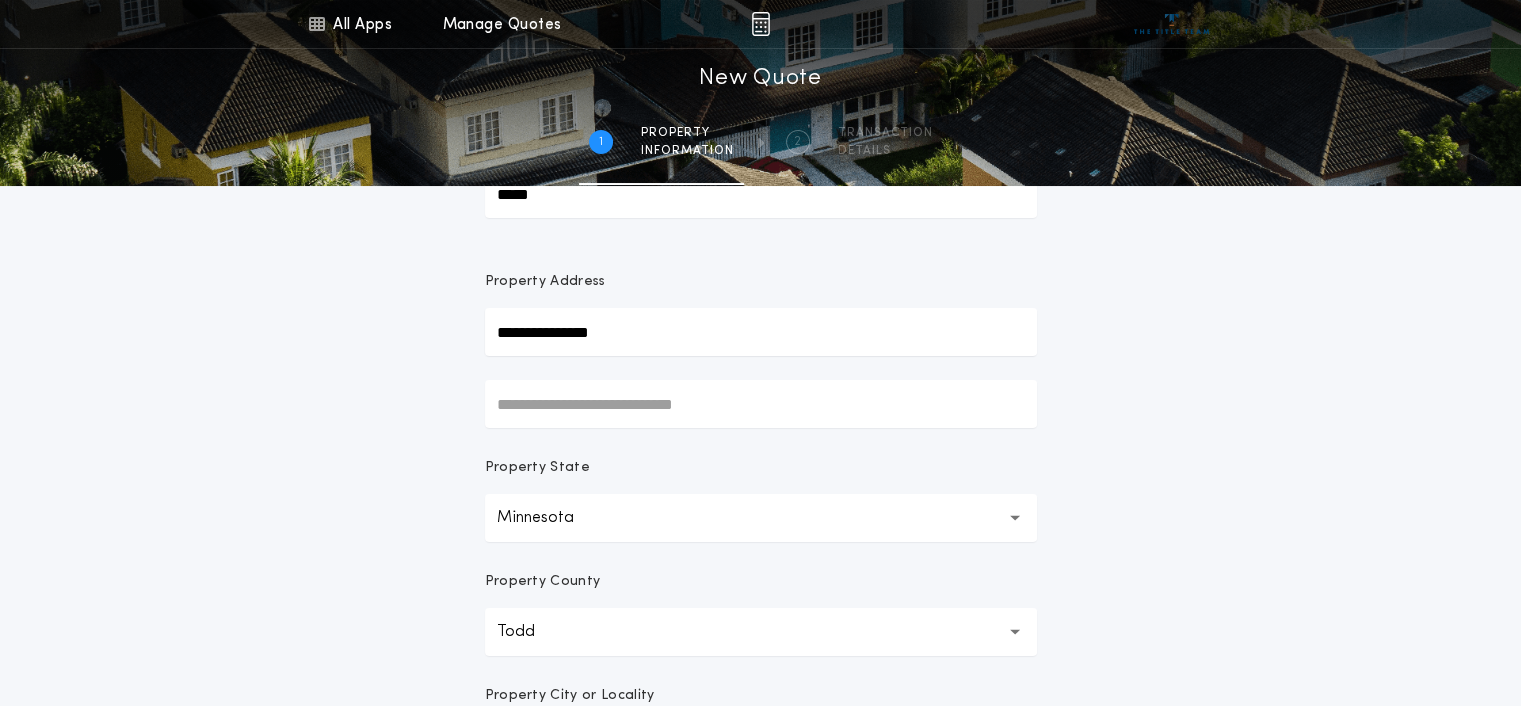 click on "Property State [STATE] Property County [COUNTY] **** Property City or Locality [CITY] ******* Property Zip Code [ZIP] *****" at bounding box center [760, 471] 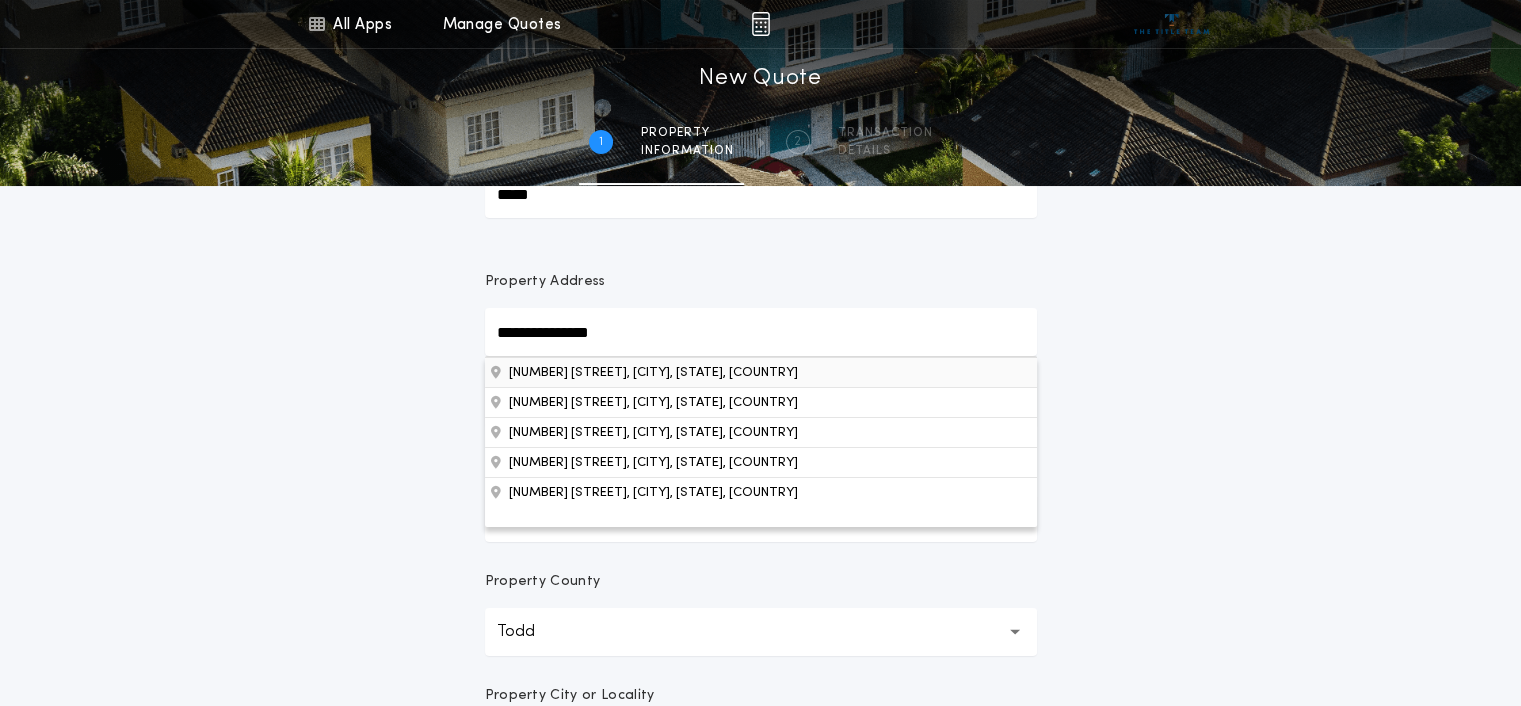 click on "[NUMBER] [STREET], [CITY], [STATE], [COUNTRY]" at bounding box center [761, 372] 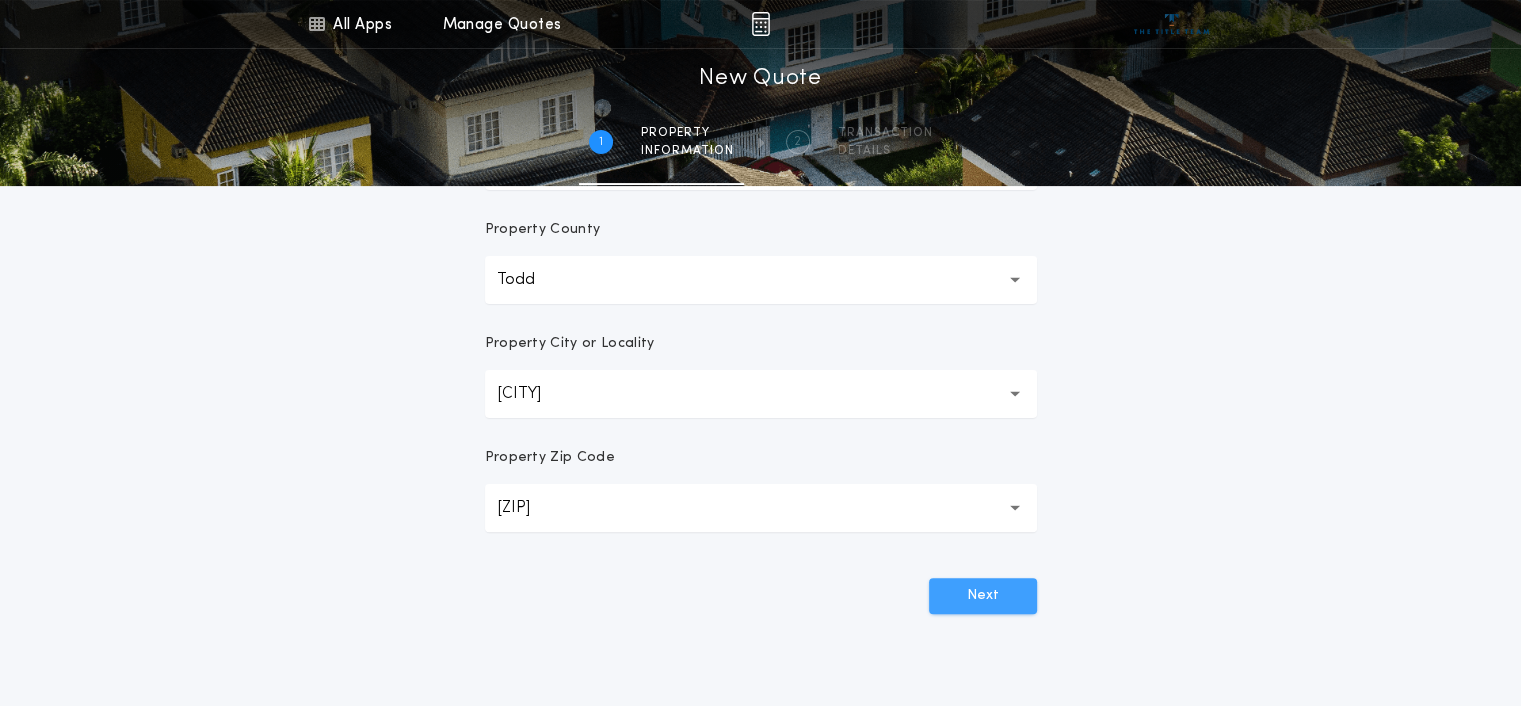 scroll, scrollTop: 500, scrollLeft: 0, axis: vertical 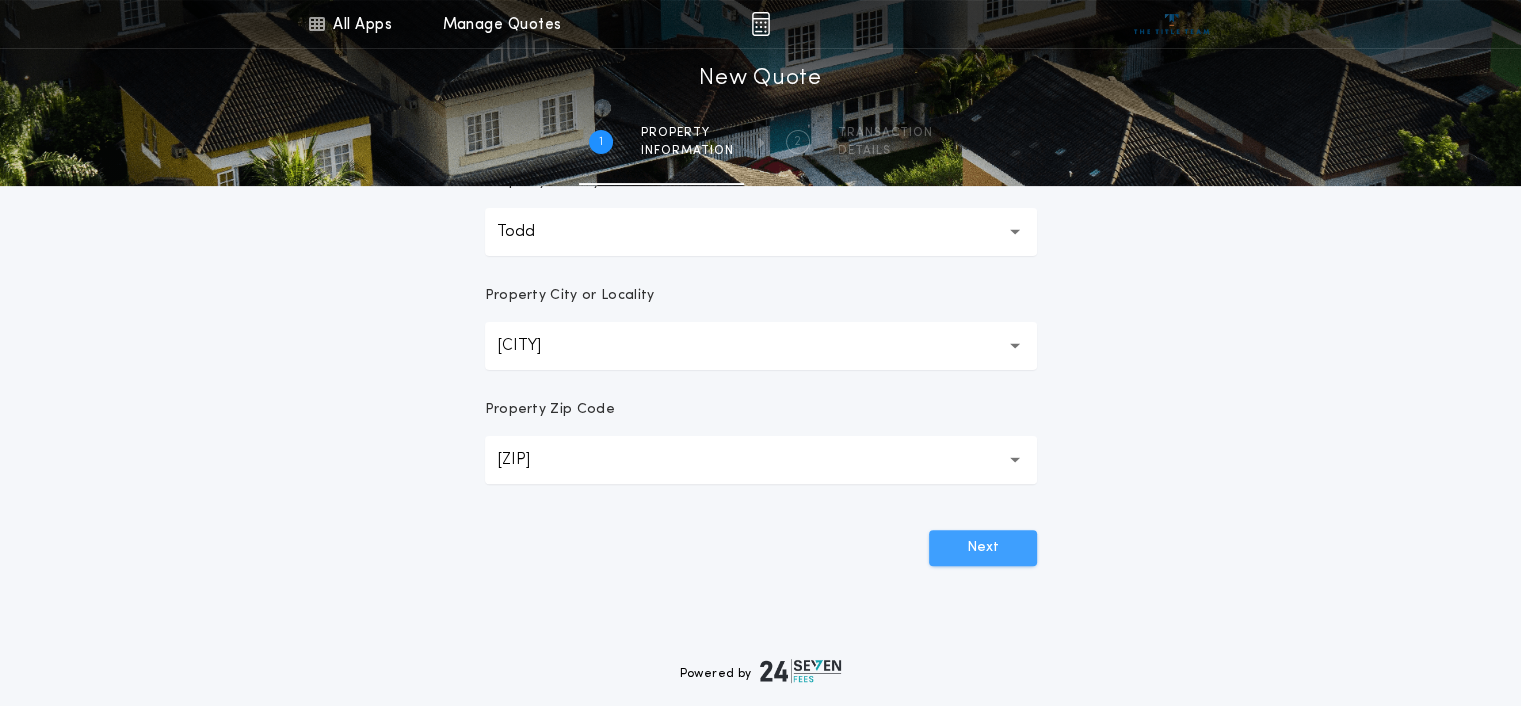 click on "Next" at bounding box center [983, 548] 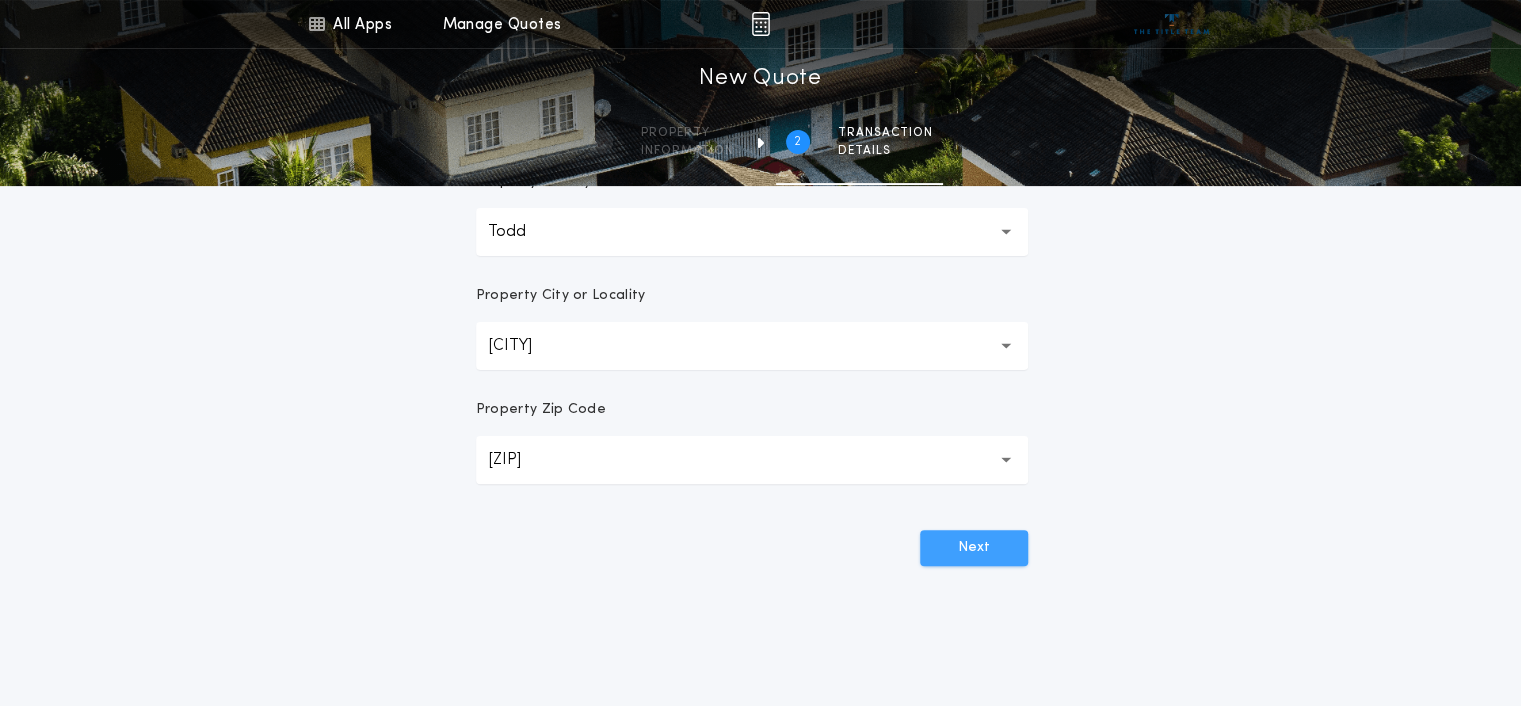 scroll, scrollTop: 0, scrollLeft: 0, axis: both 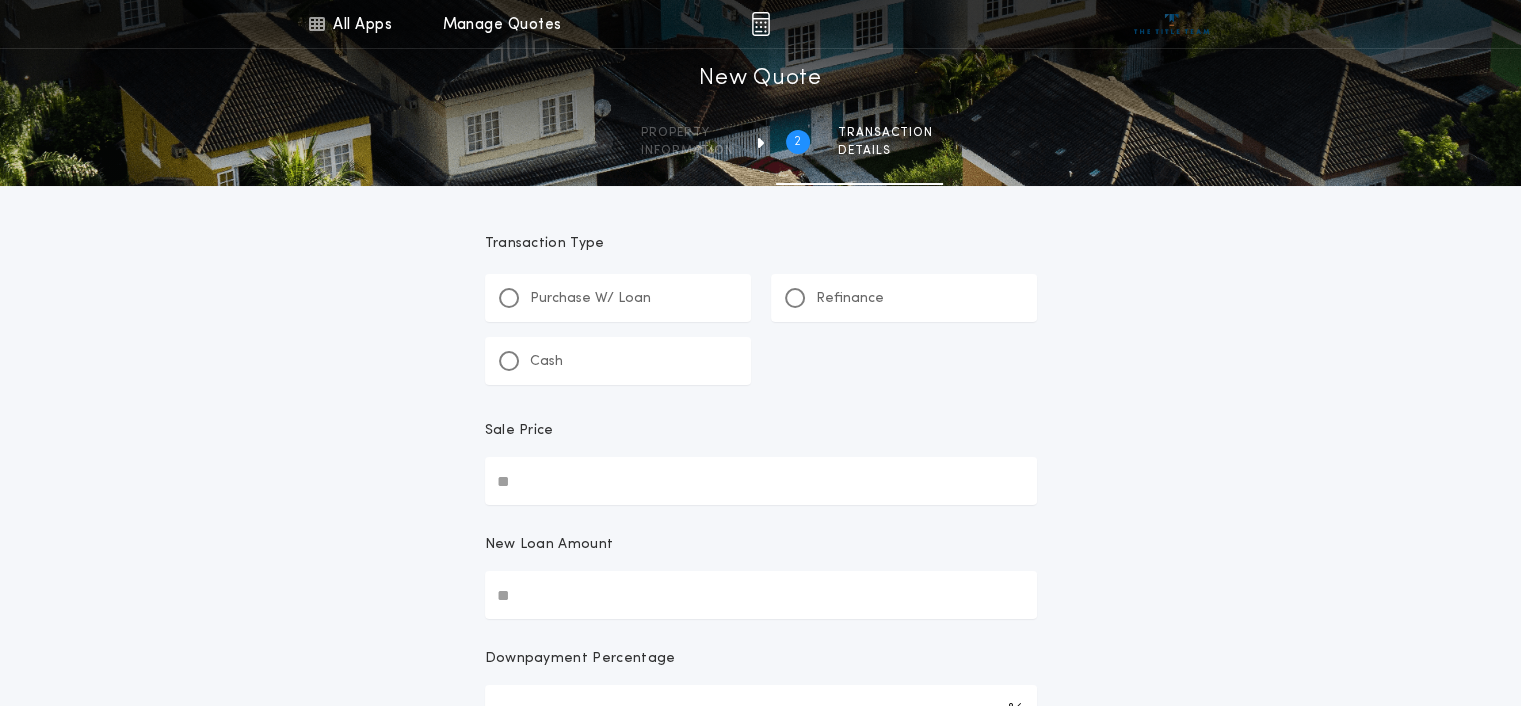 click on "Cash" at bounding box center [618, 361] 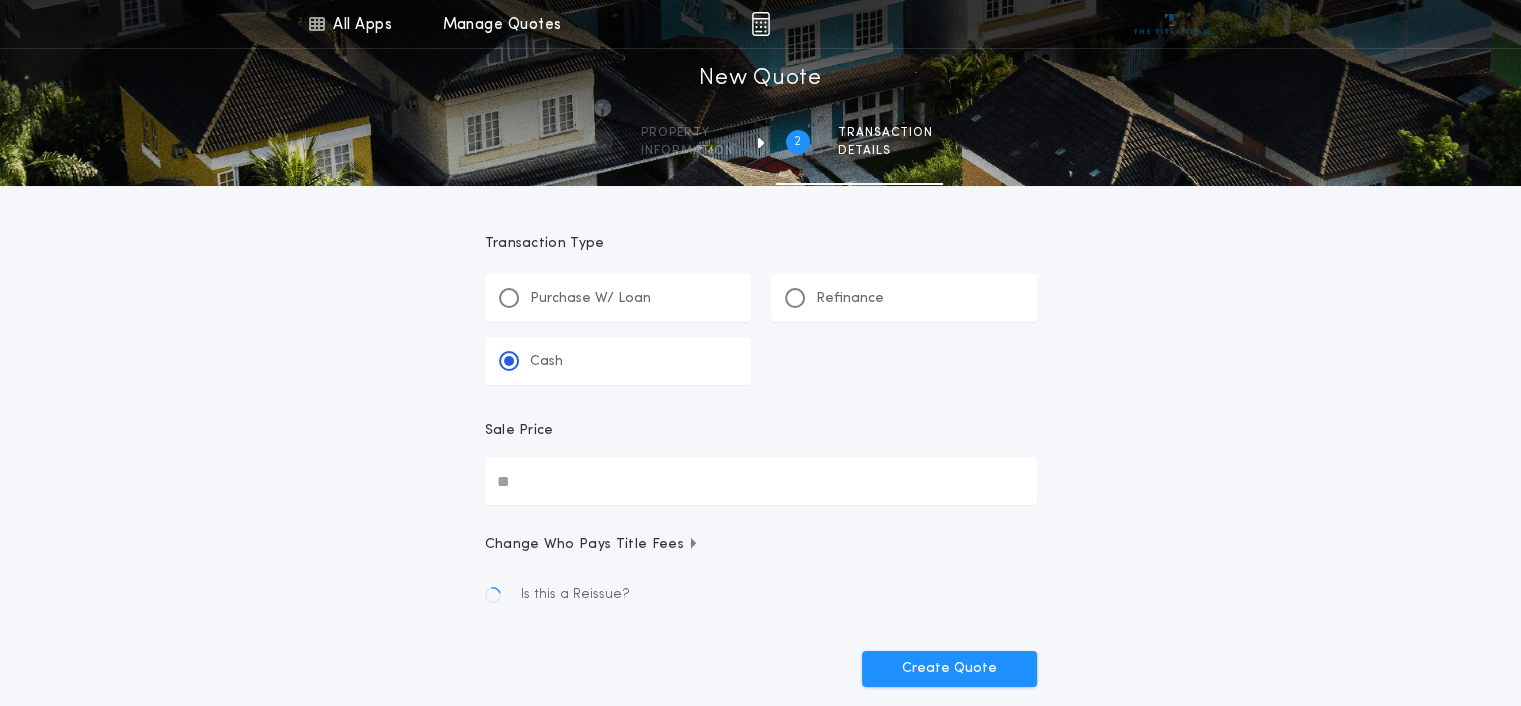 click on "Sale Price" at bounding box center (761, 481) 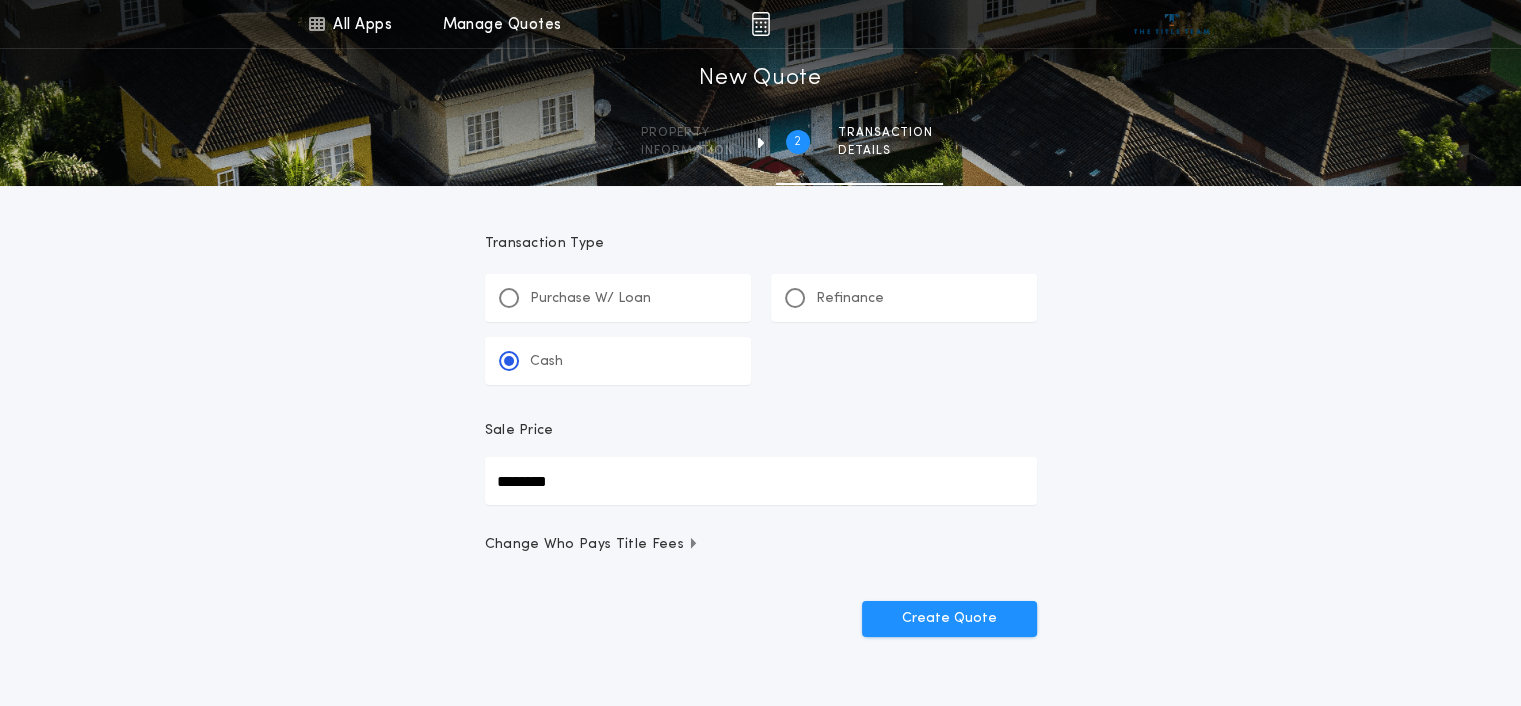 type on "********" 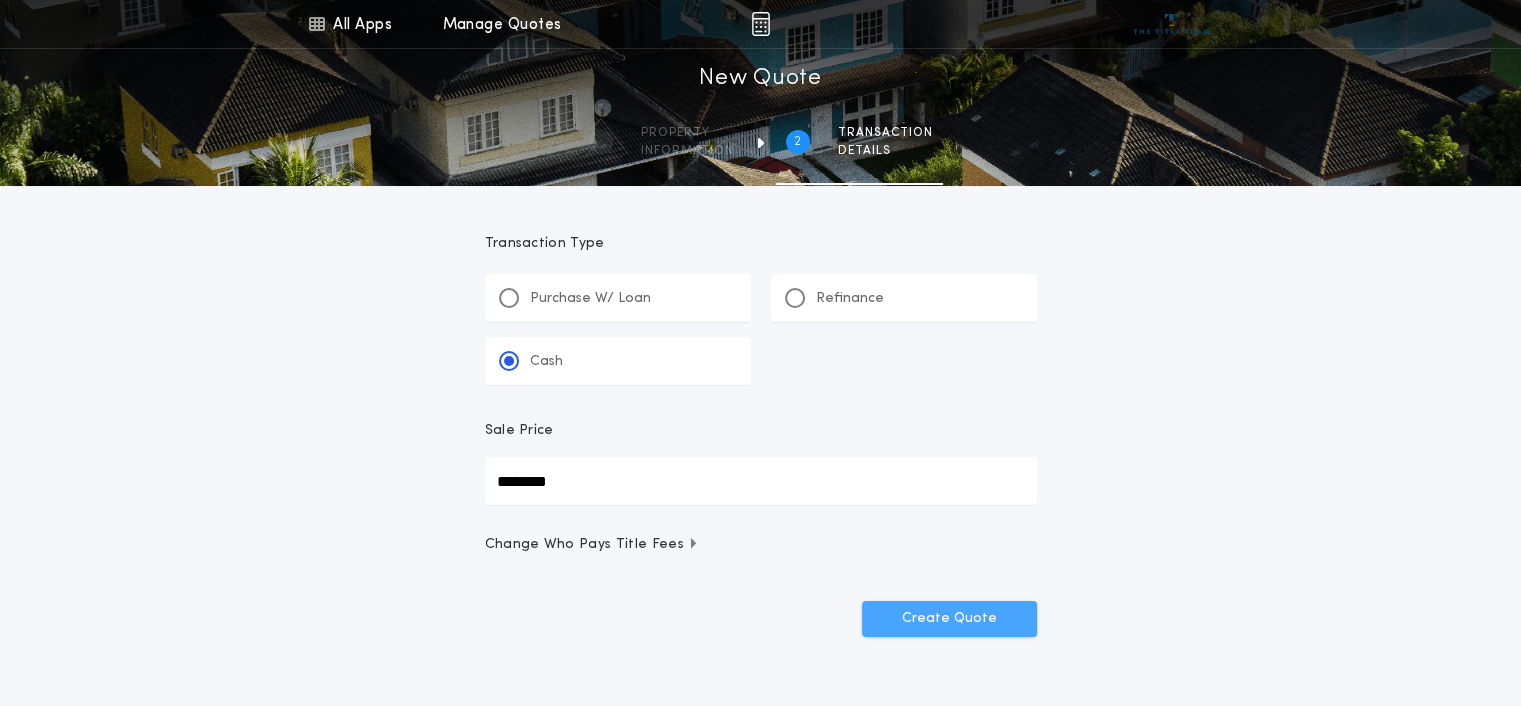 click on "Create Quote" at bounding box center [949, 619] 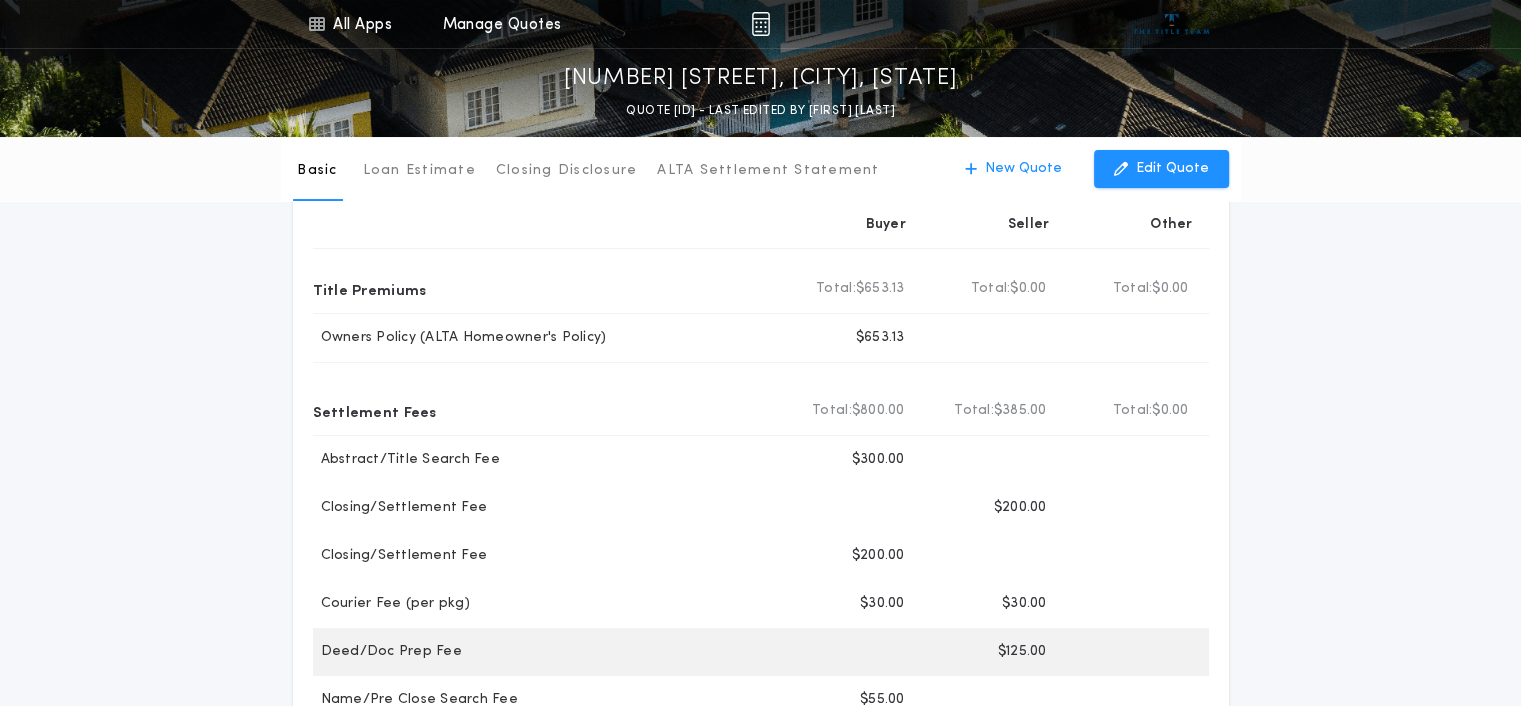 scroll, scrollTop: 0, scrollLeft: 0, axis: both 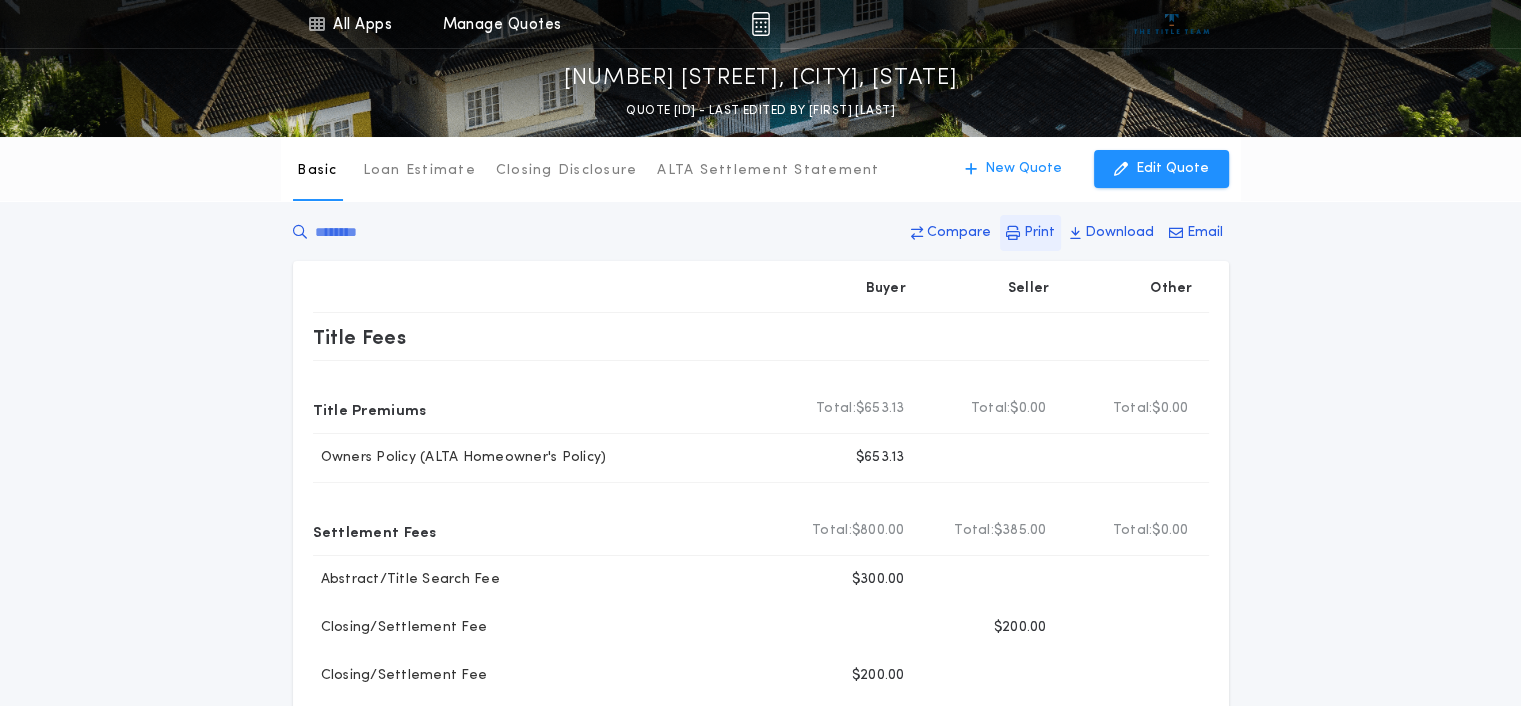 click on "Print" at bounding box center (959, 233) 